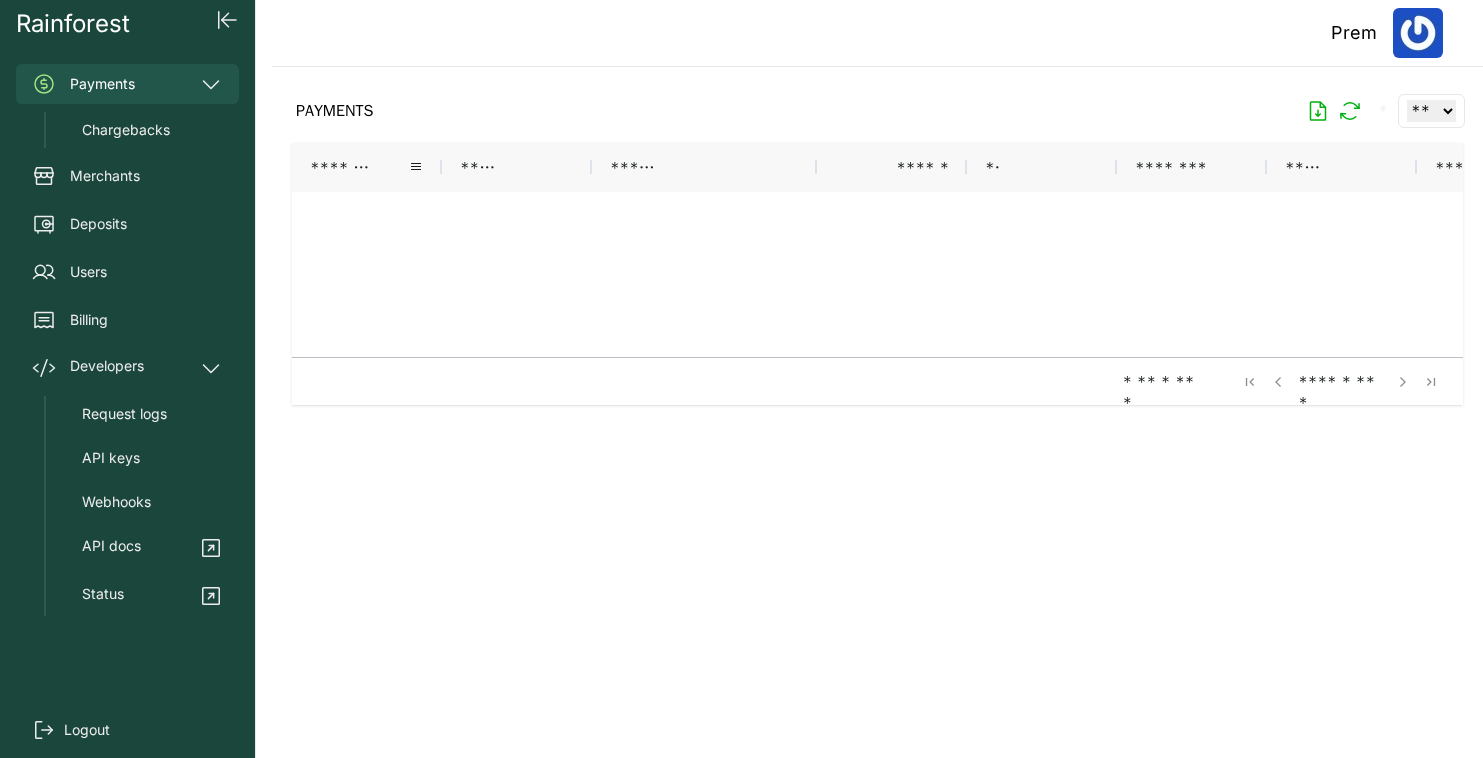 scroll, scrollTop: 0, scrollLeft: 0, axis: both 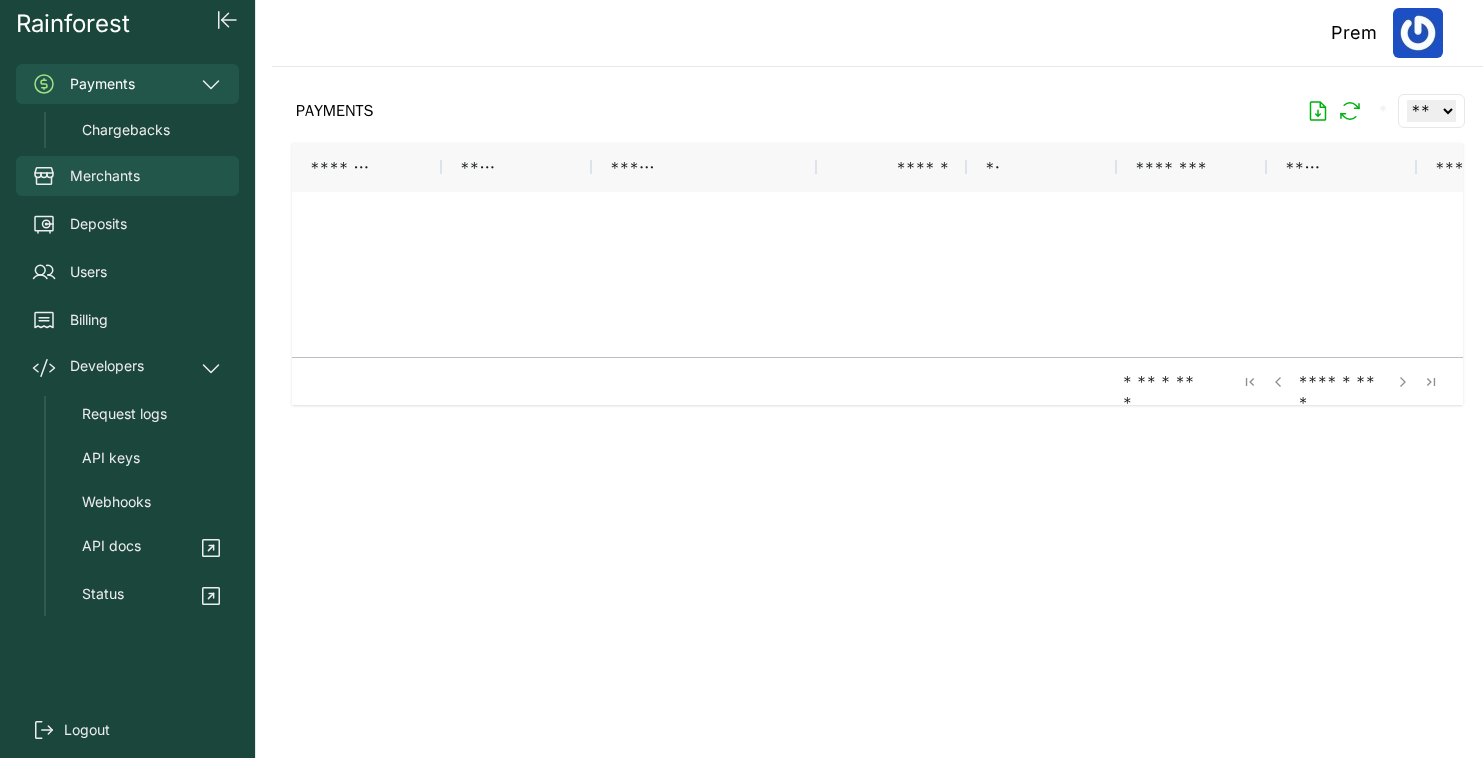 click on "Merchants" at bounding box center [127, 176] 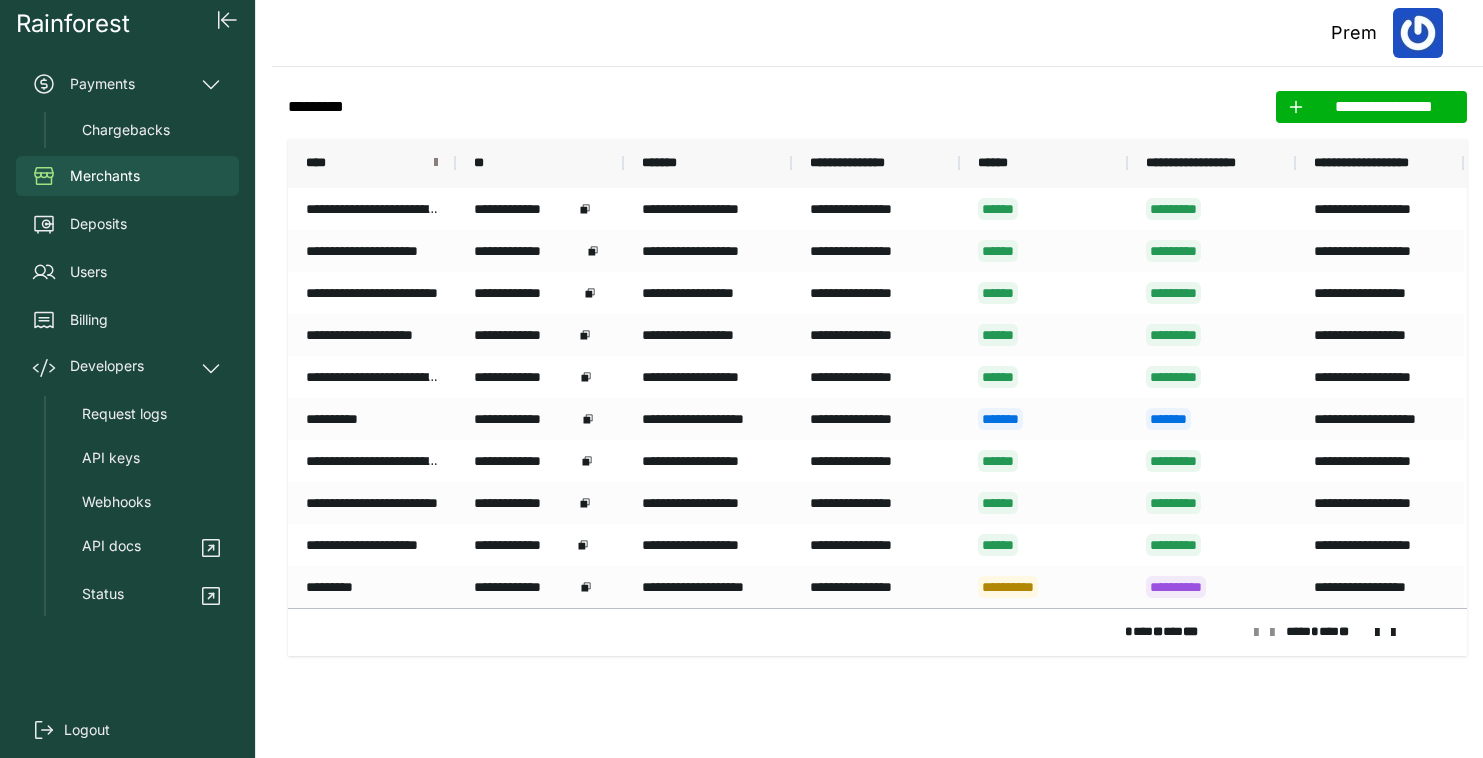 click at bounding box center (436, 163) 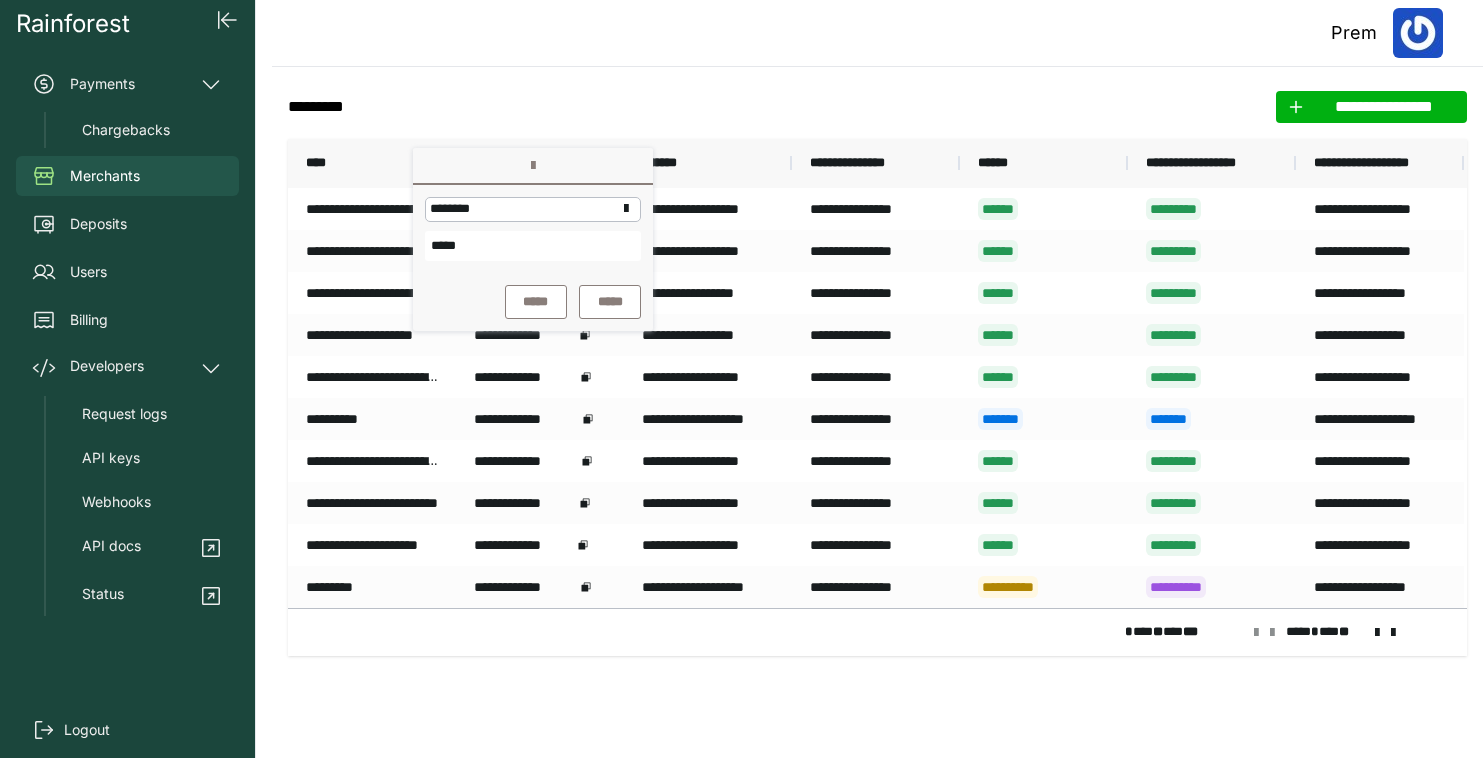 type on "*****" 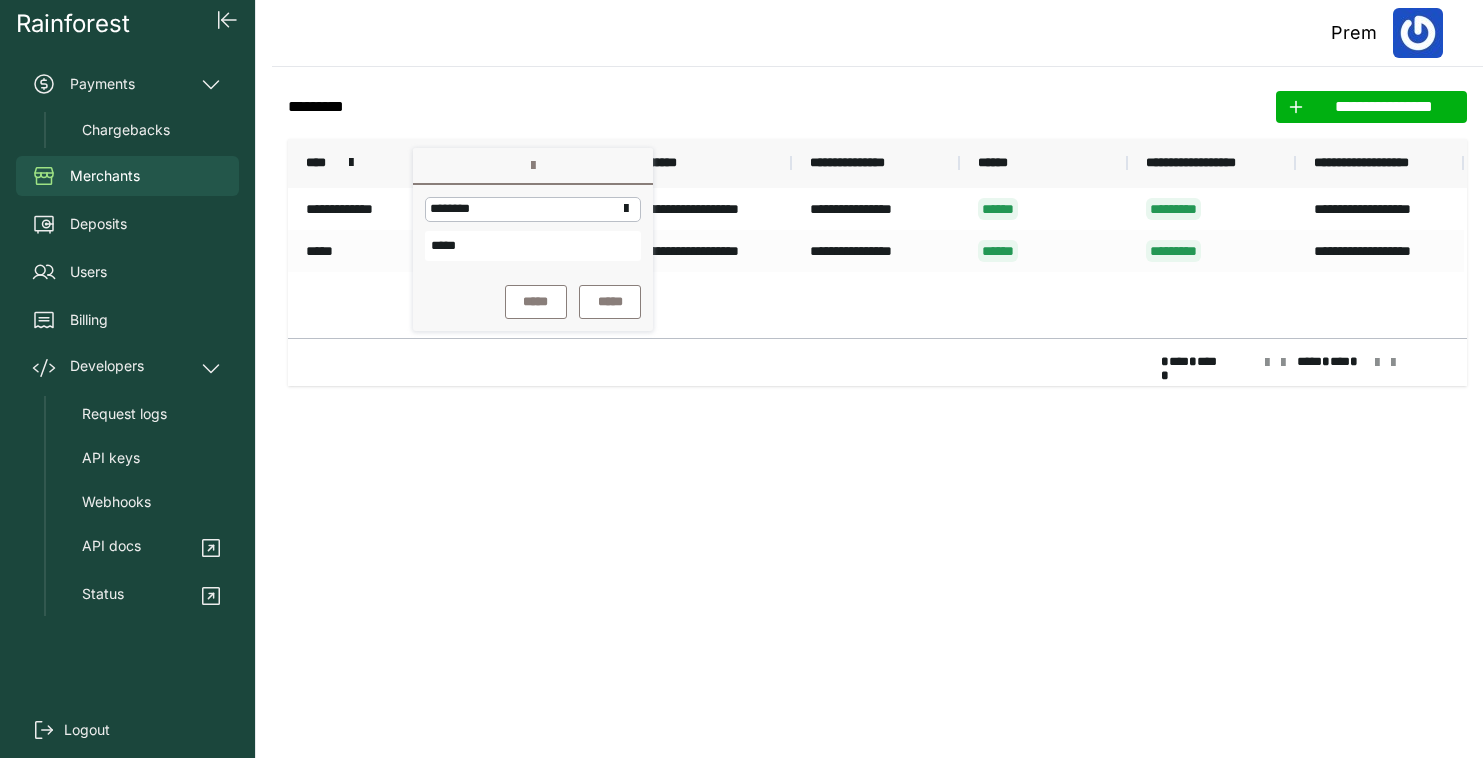 click on "**********" 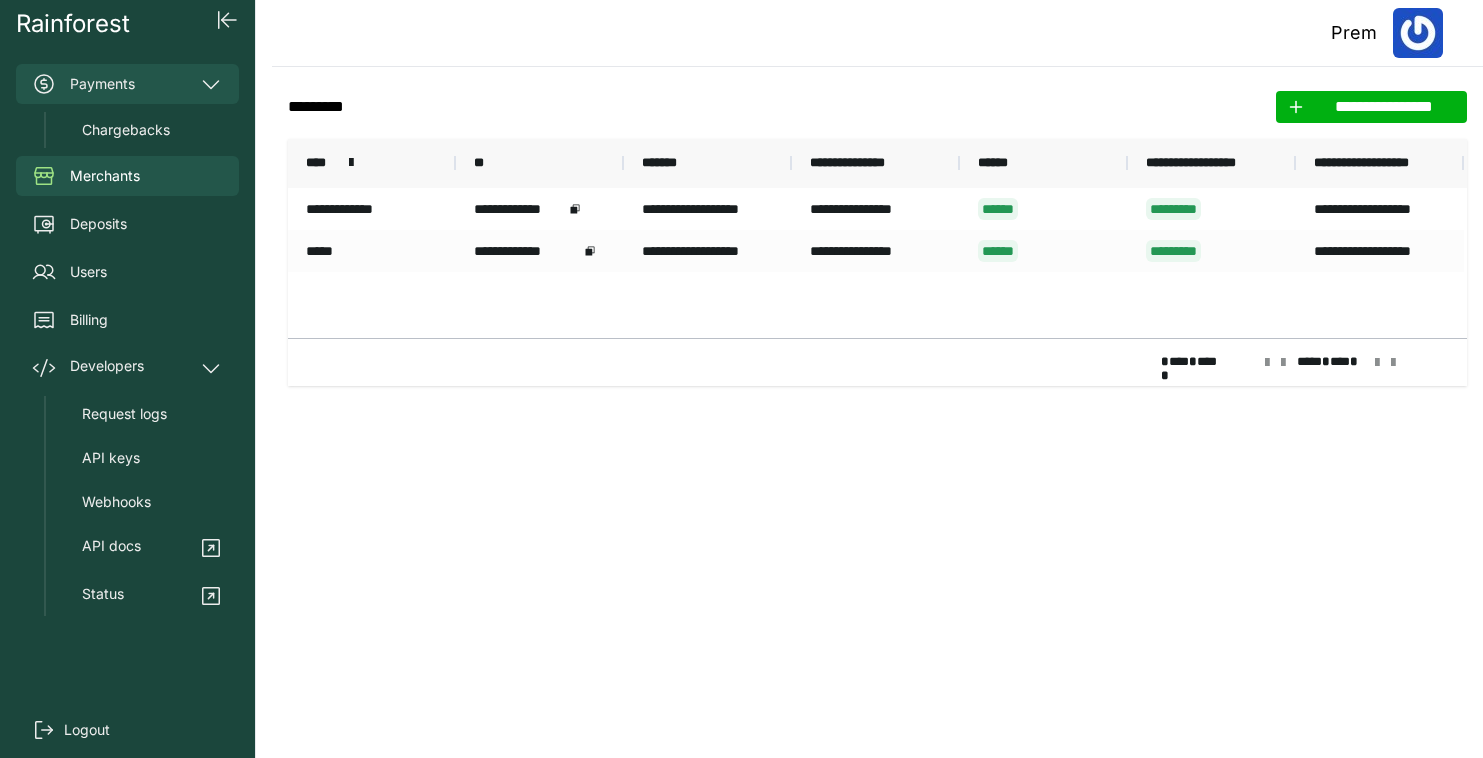 click on "Payments" at bounding box center [127, 84] 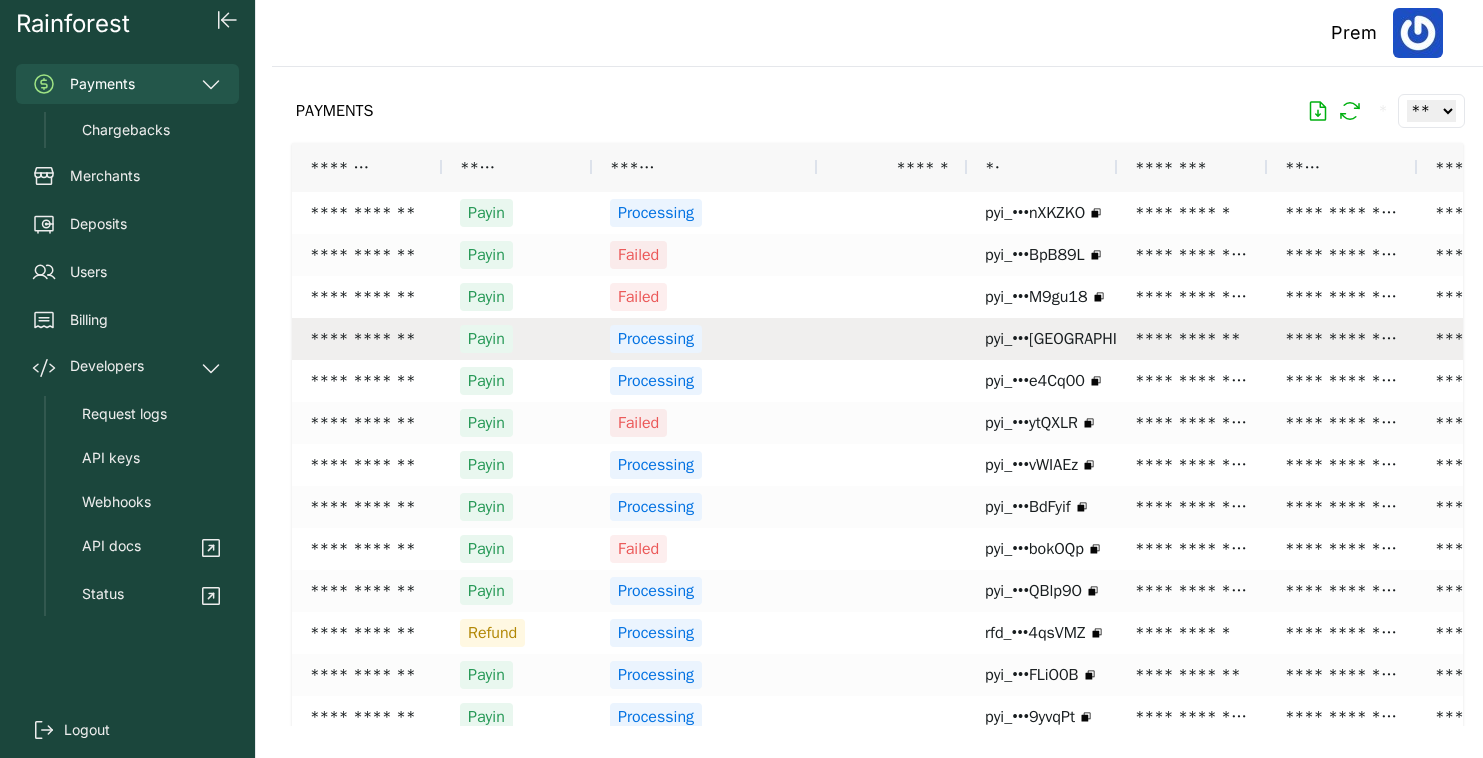 scroll, scrollTop: 0, scrollLeft: 188, axis: horizontal 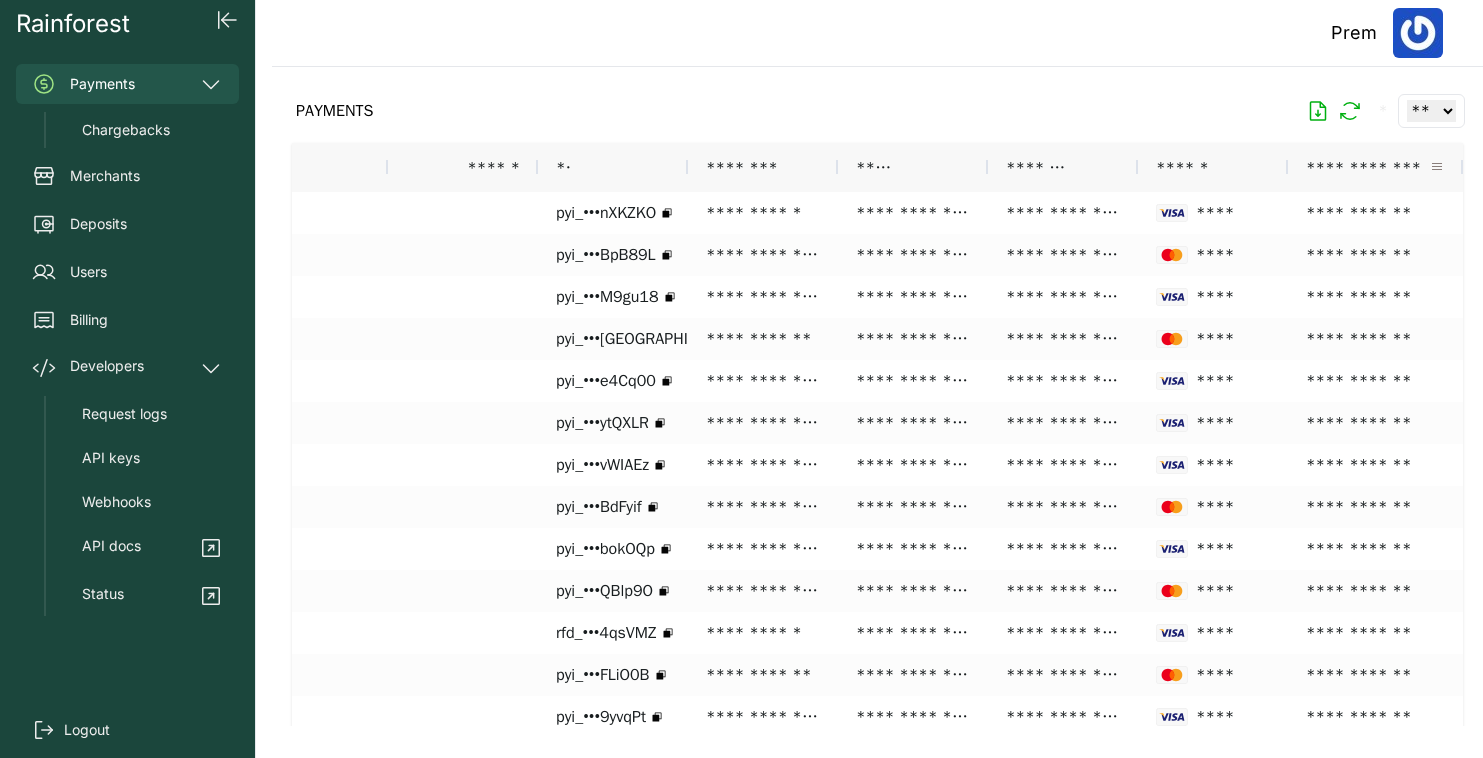 click at bounding box center [1437, 167] 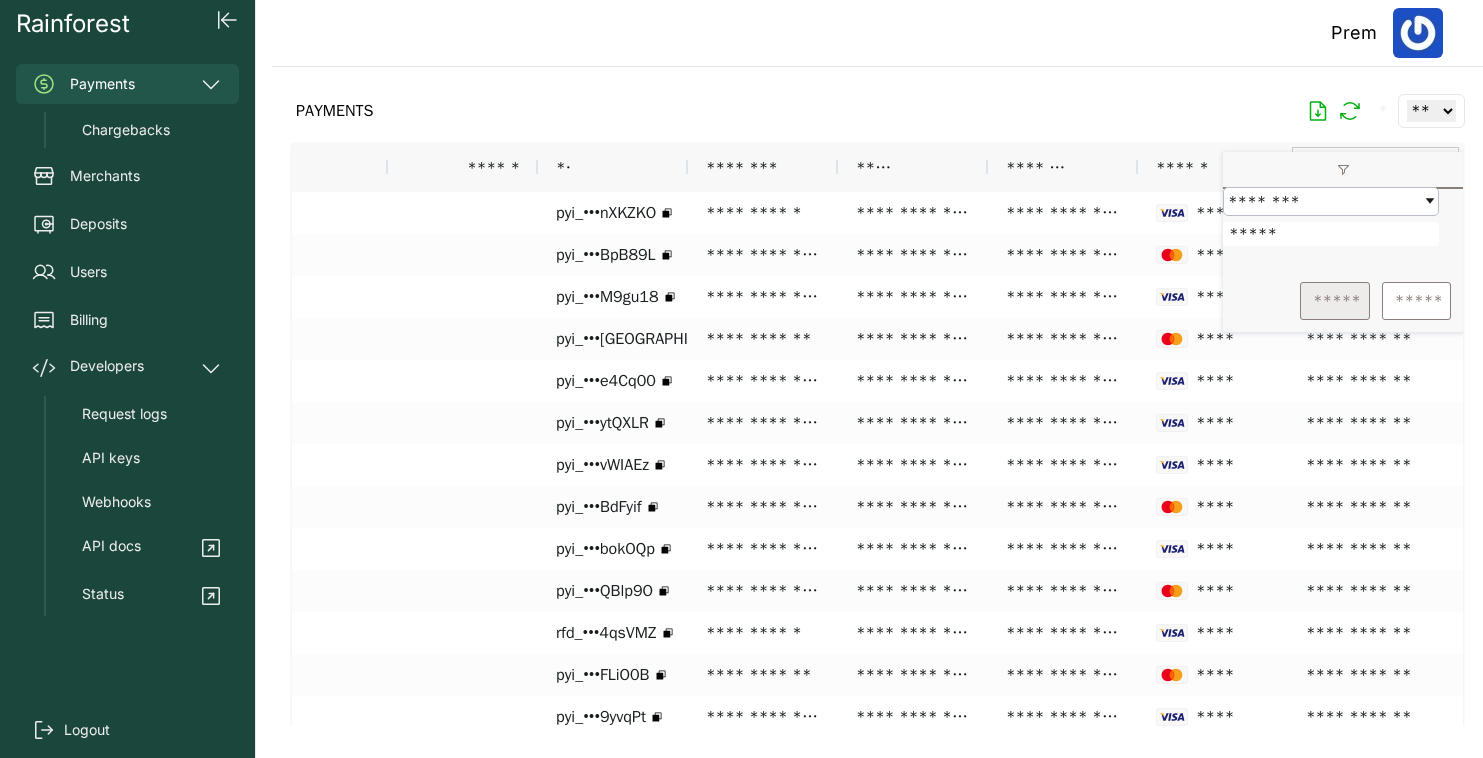 type on "*****" 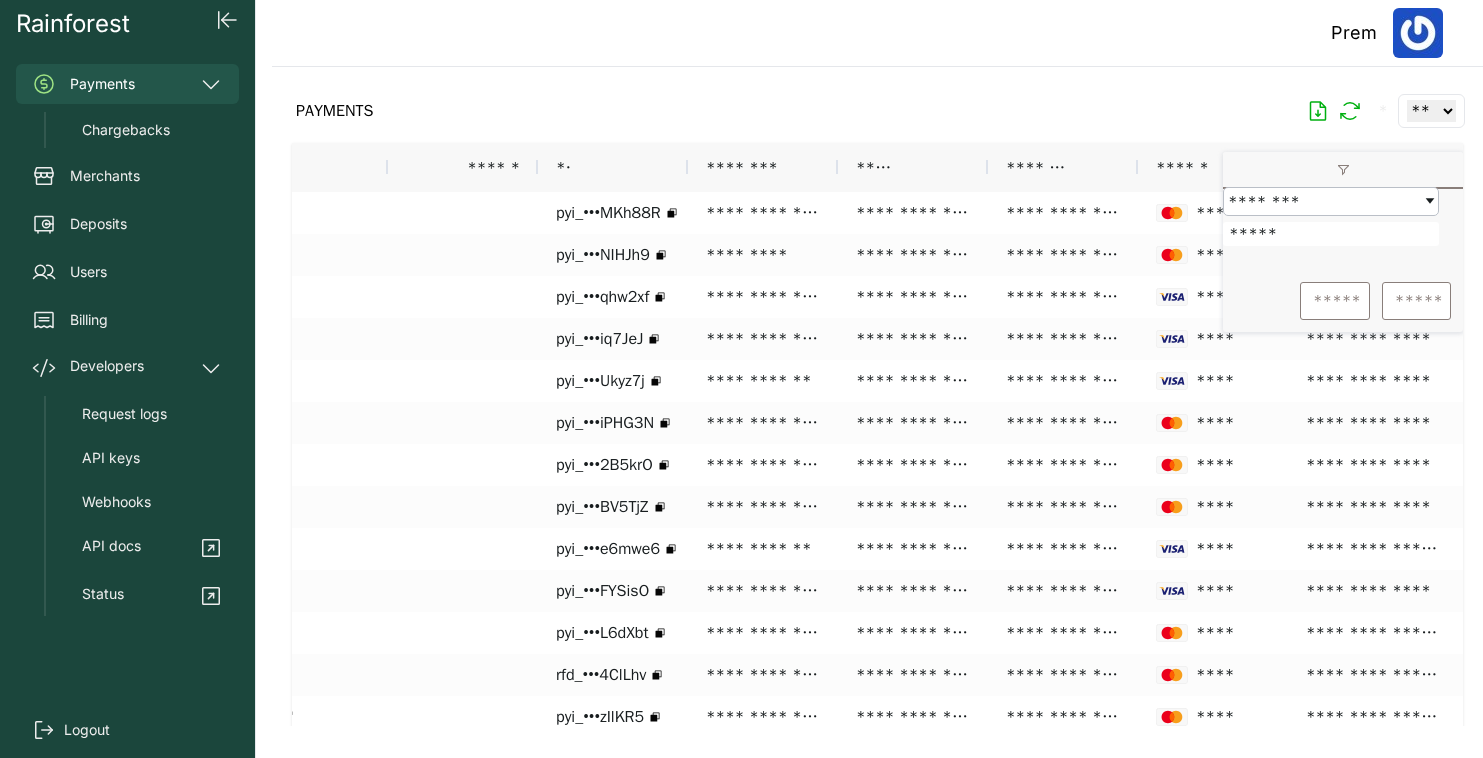 click on "PAYMENTS * ** ** ** ***" at bounding box center [877, 111] 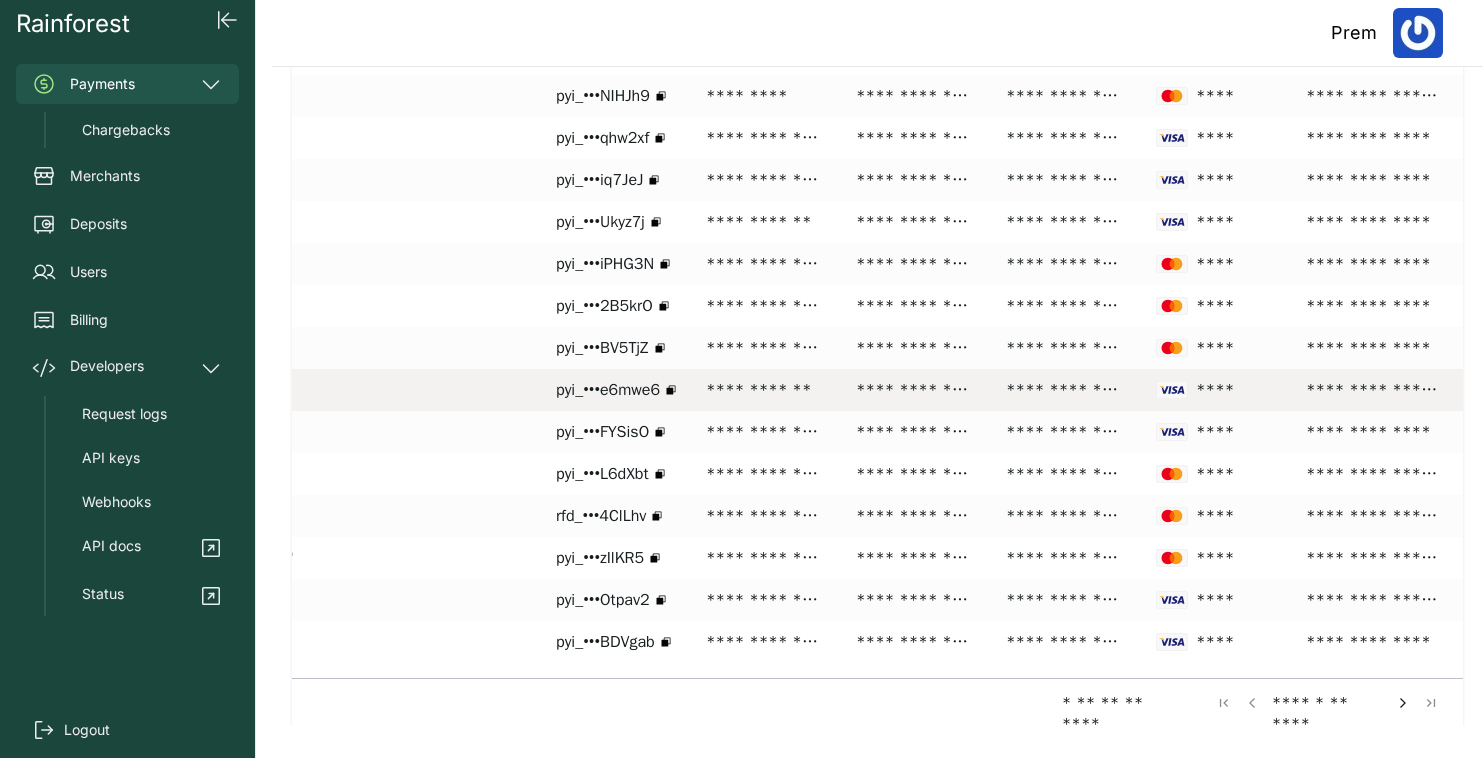 scroll, scrollTop: 0, scrollLeft: 0, axis: both 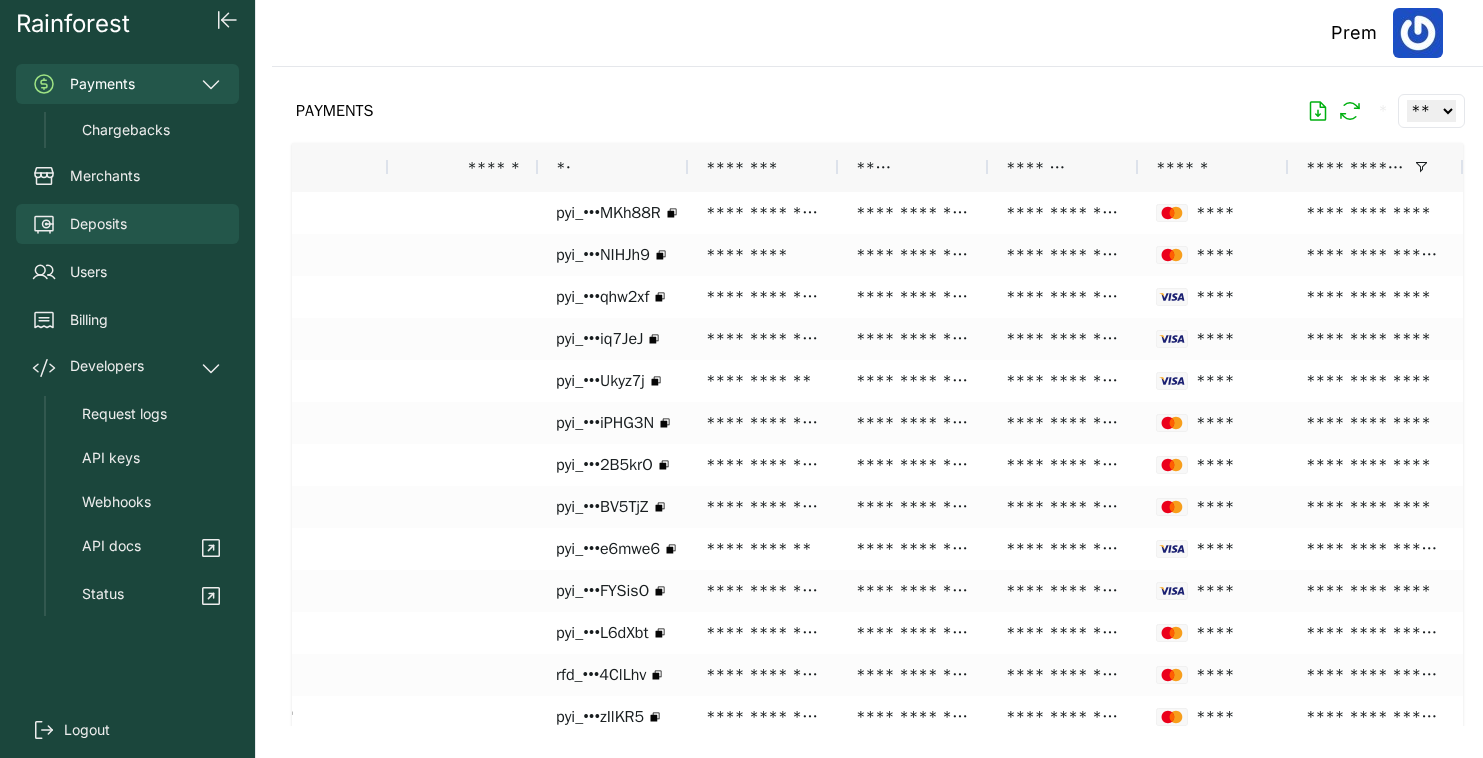 click on "Deposits" at bounding box center (127, 224) 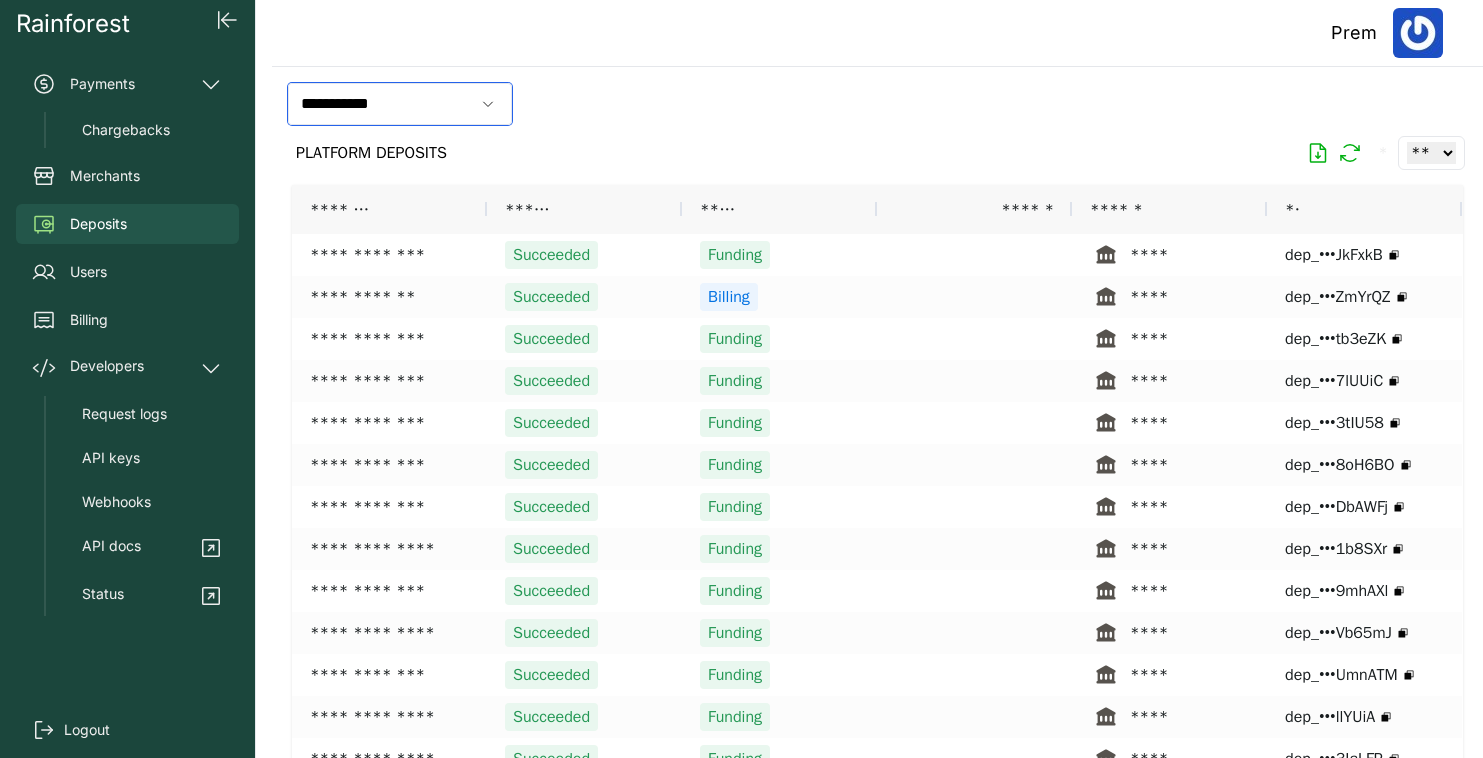 click on "**********" at bounding box center (381, 104) 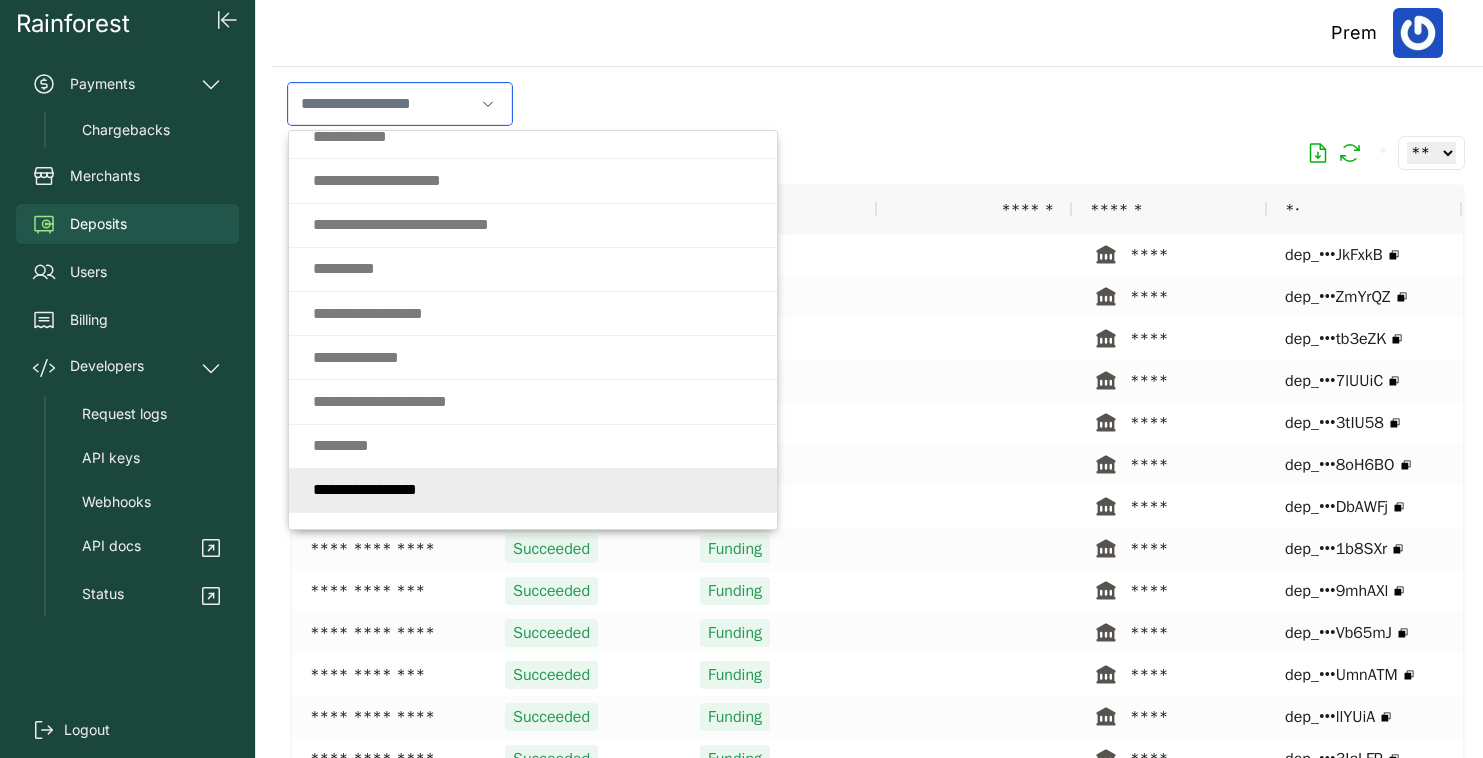 scroll, scrollTop: 2553, scrollLeft: 0, axis: vertical 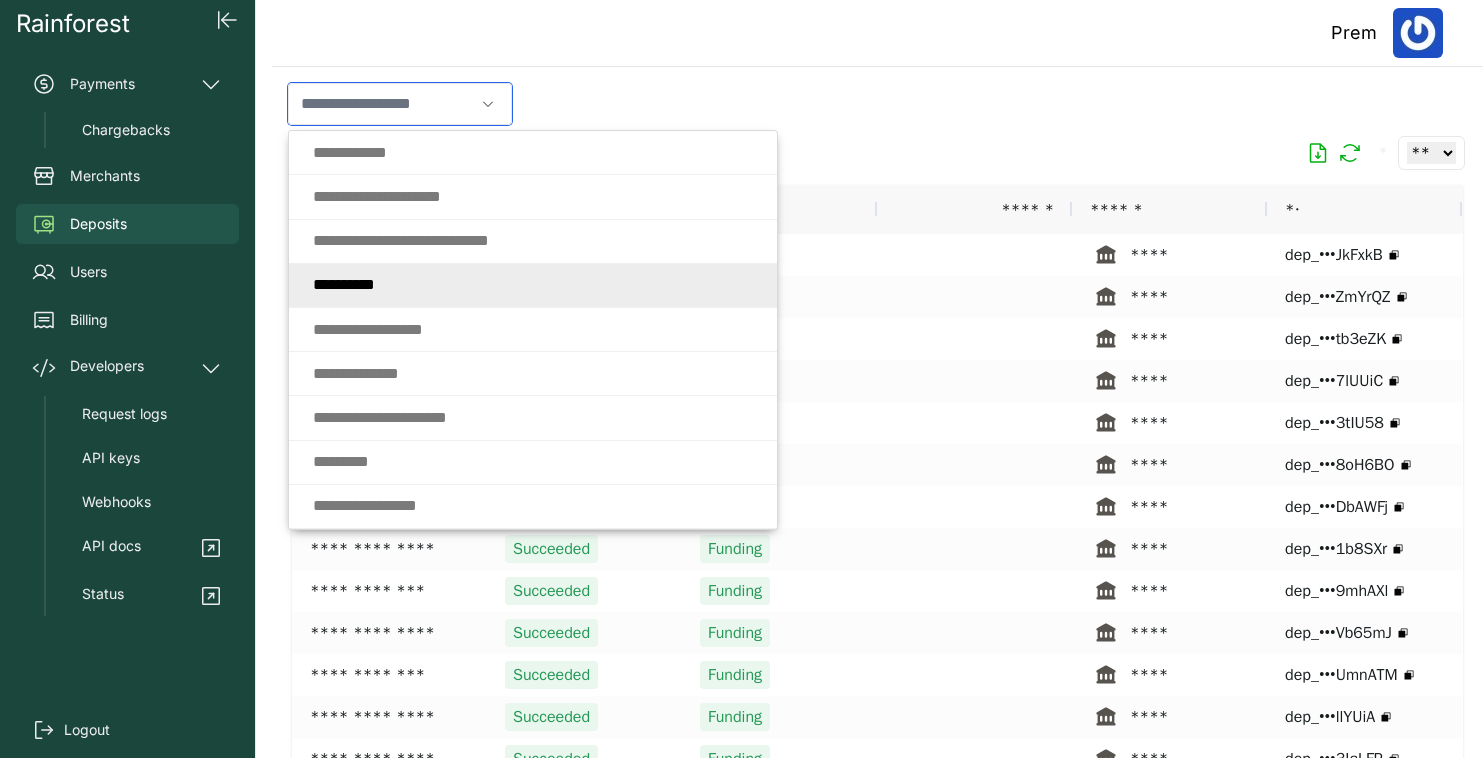 click on "* * * * *   * * * *" 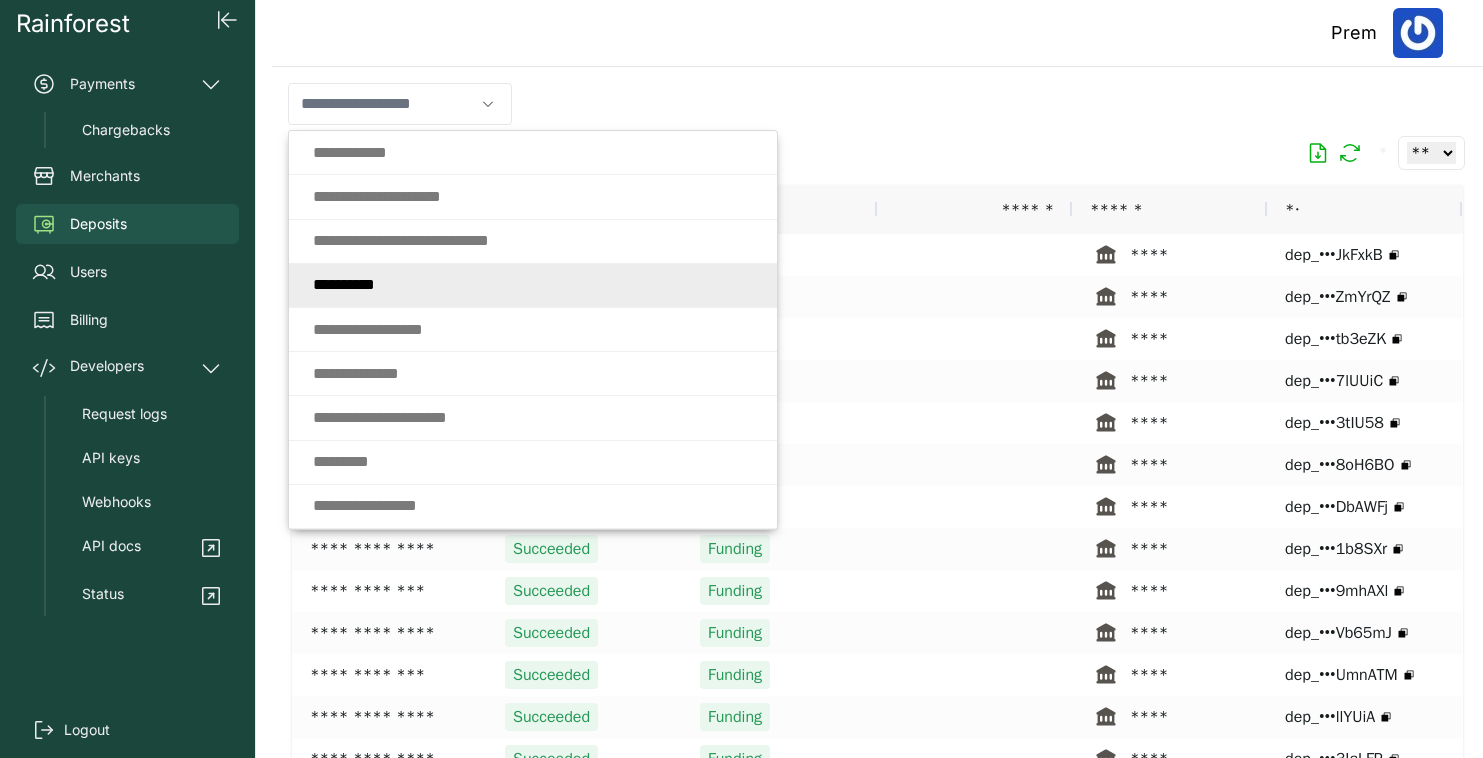 type on "**********" 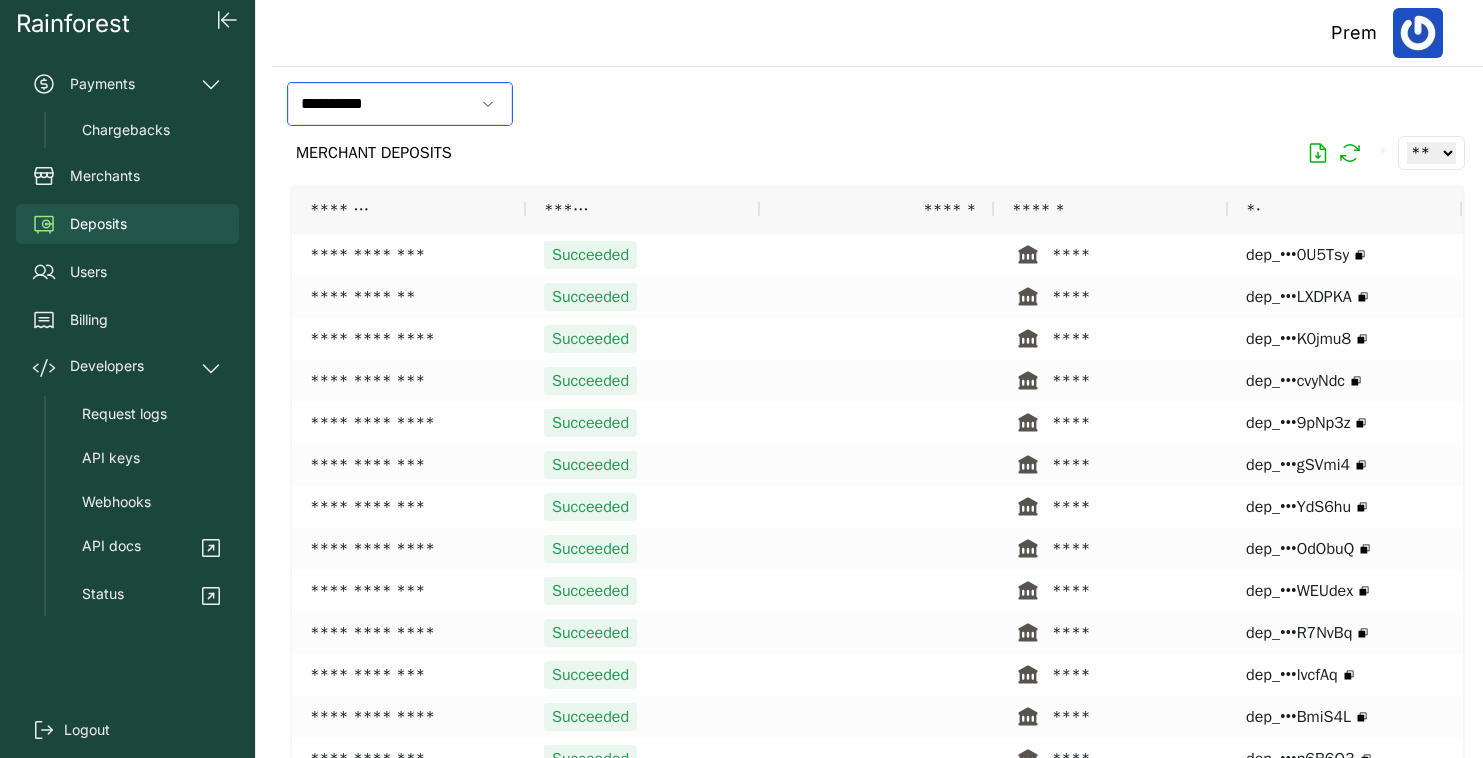 click on "**********" at bounding box center [381, 104] 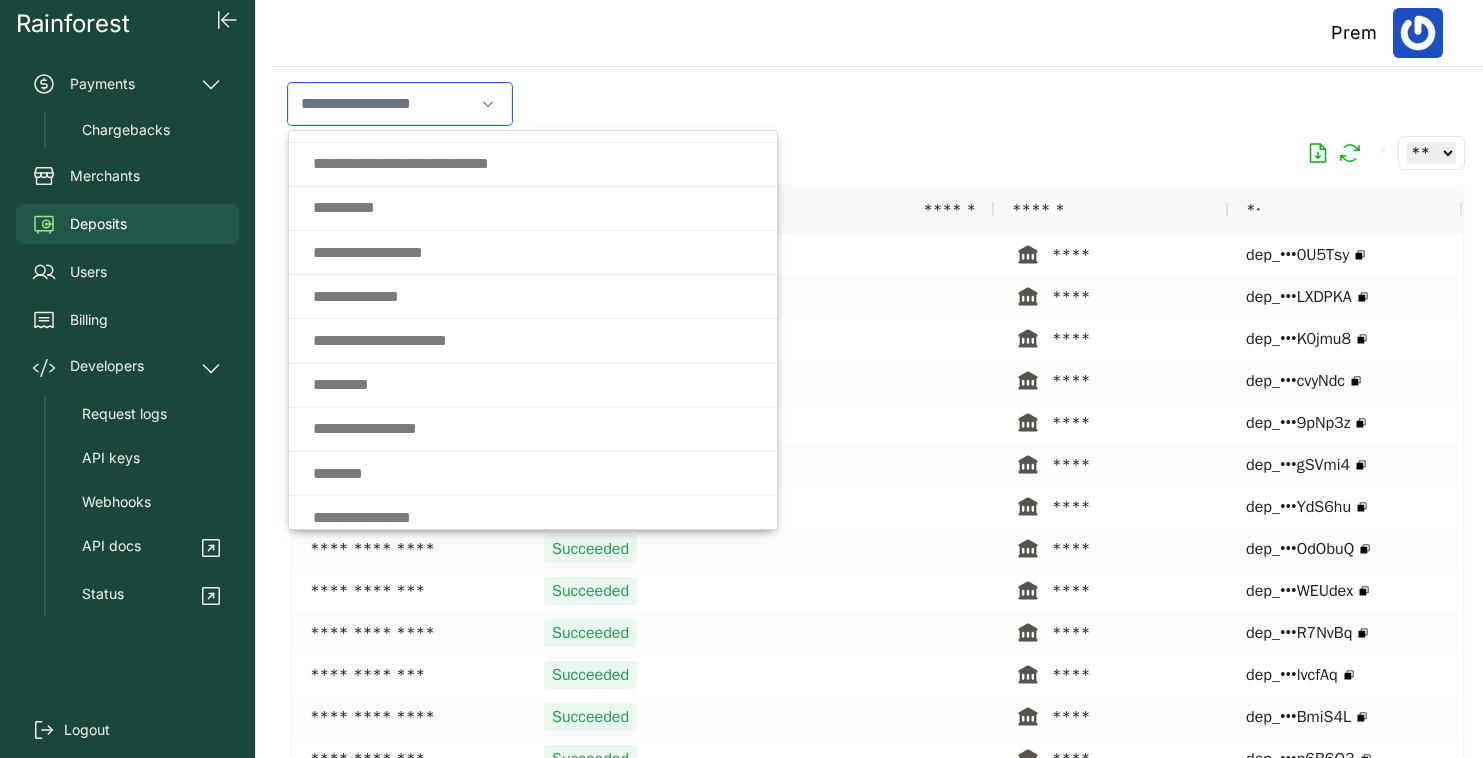 scroll, scrollTop: 2631, scrollLeft: 0, axis: vertical 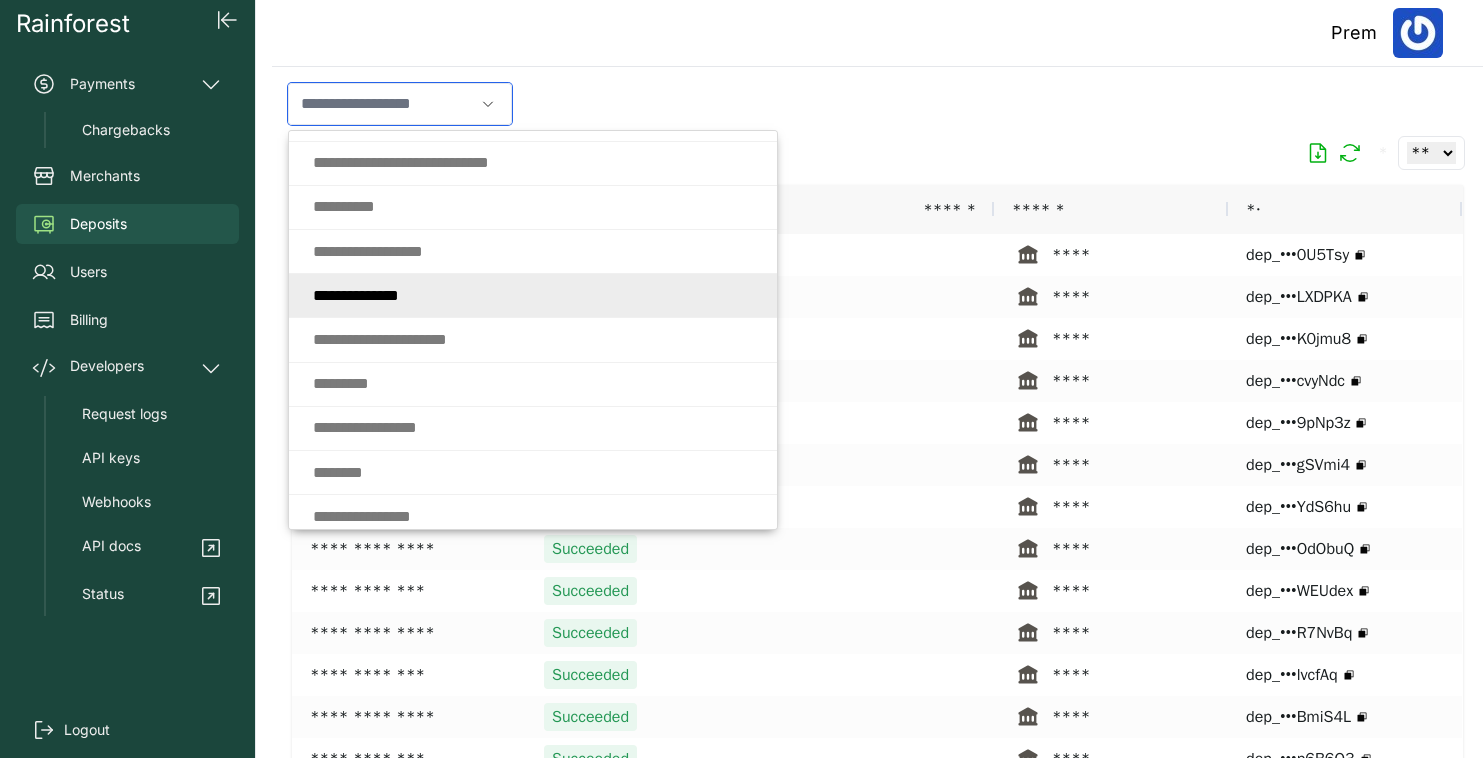 click on "* * * * *   * * * *   * * *" 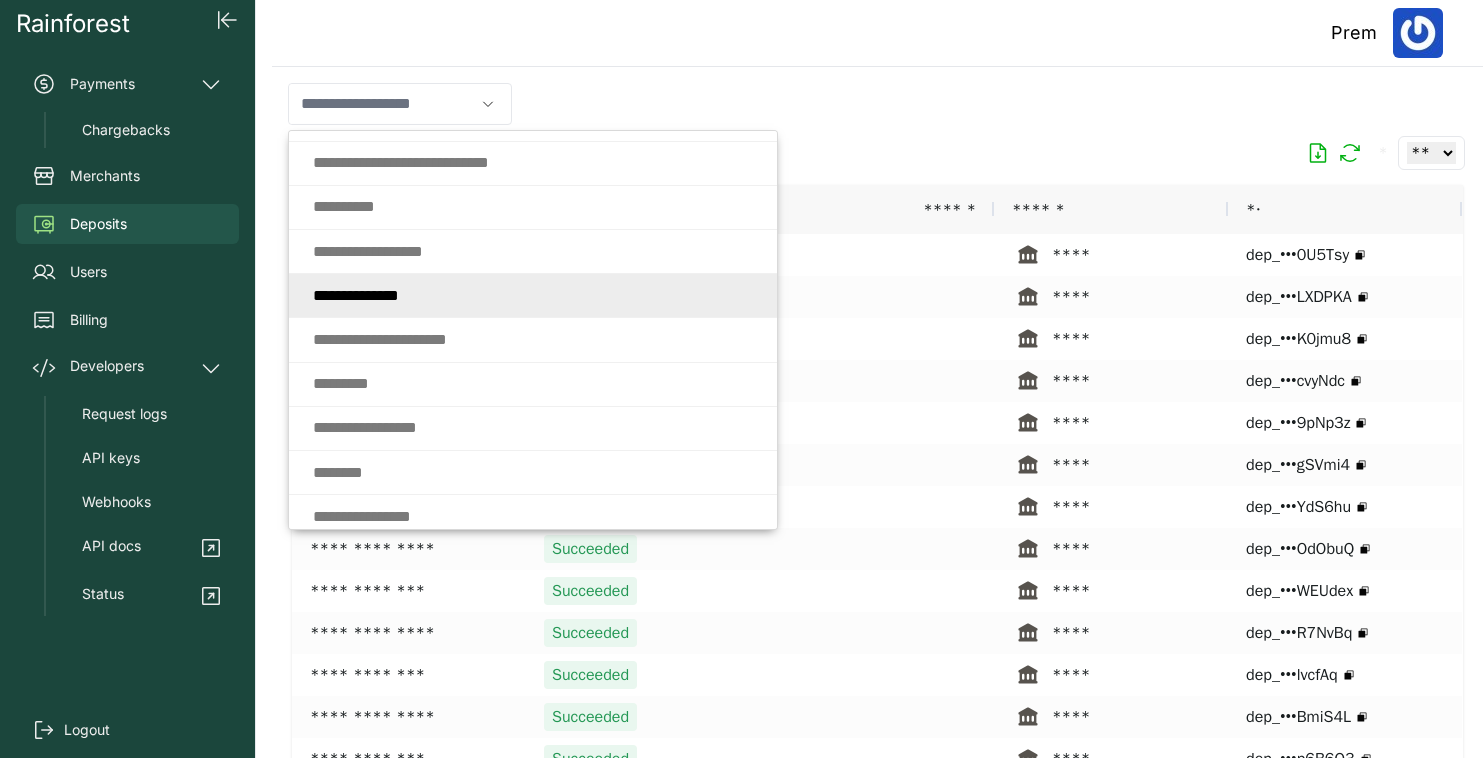 type on "**********" 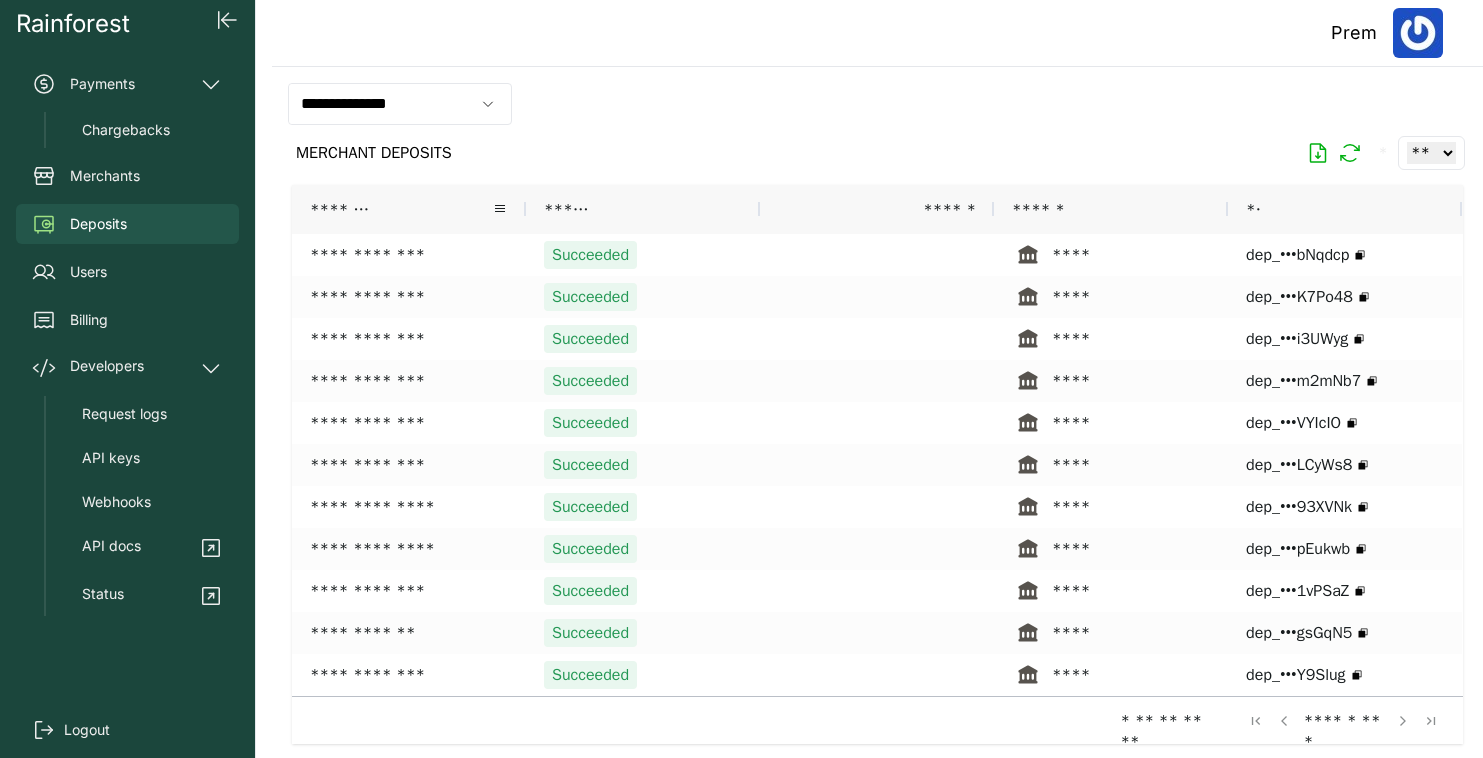 click on "*******" at bounding box center [401, 209] 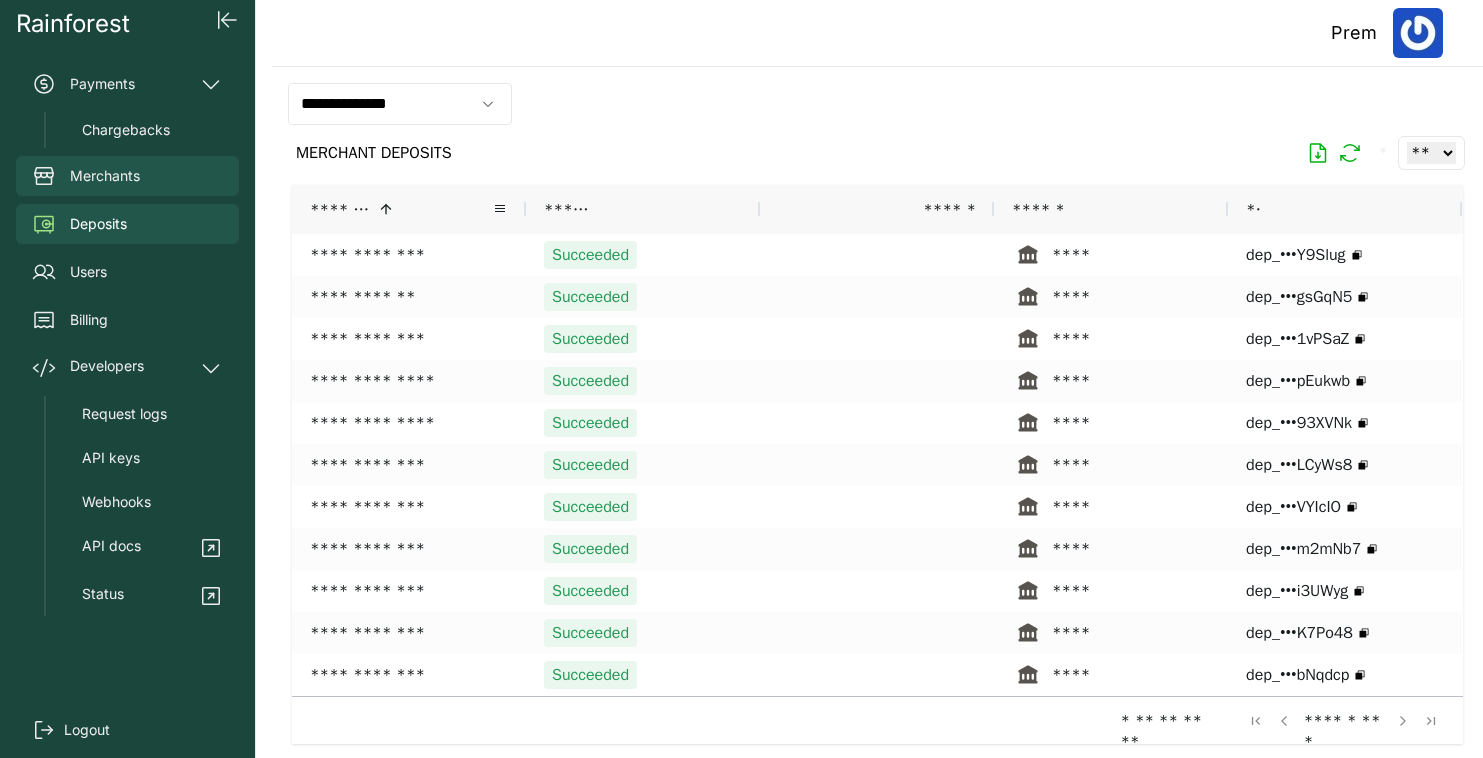 click on "Merchants" at bounding box center [105, 176] 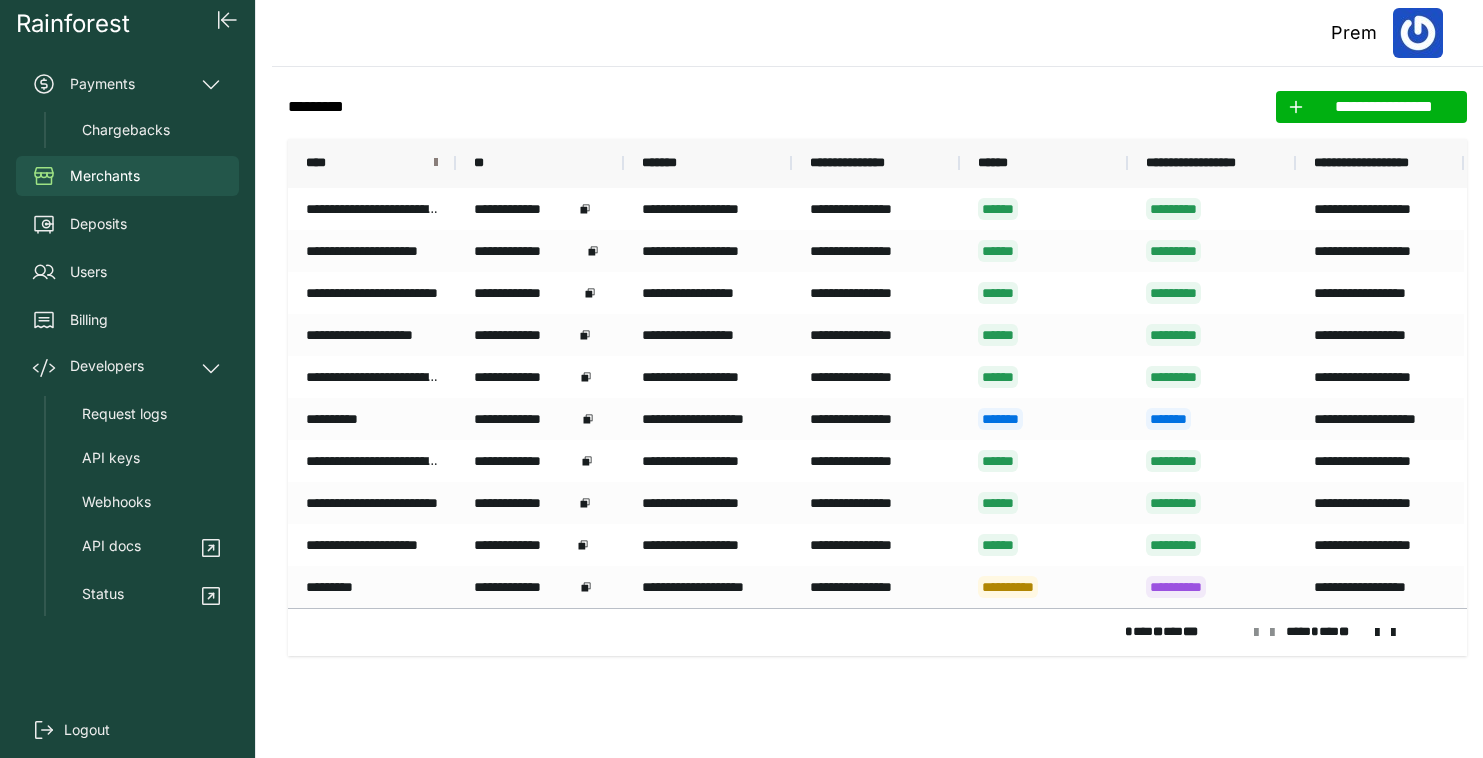 click at bounding box center (436, 163) 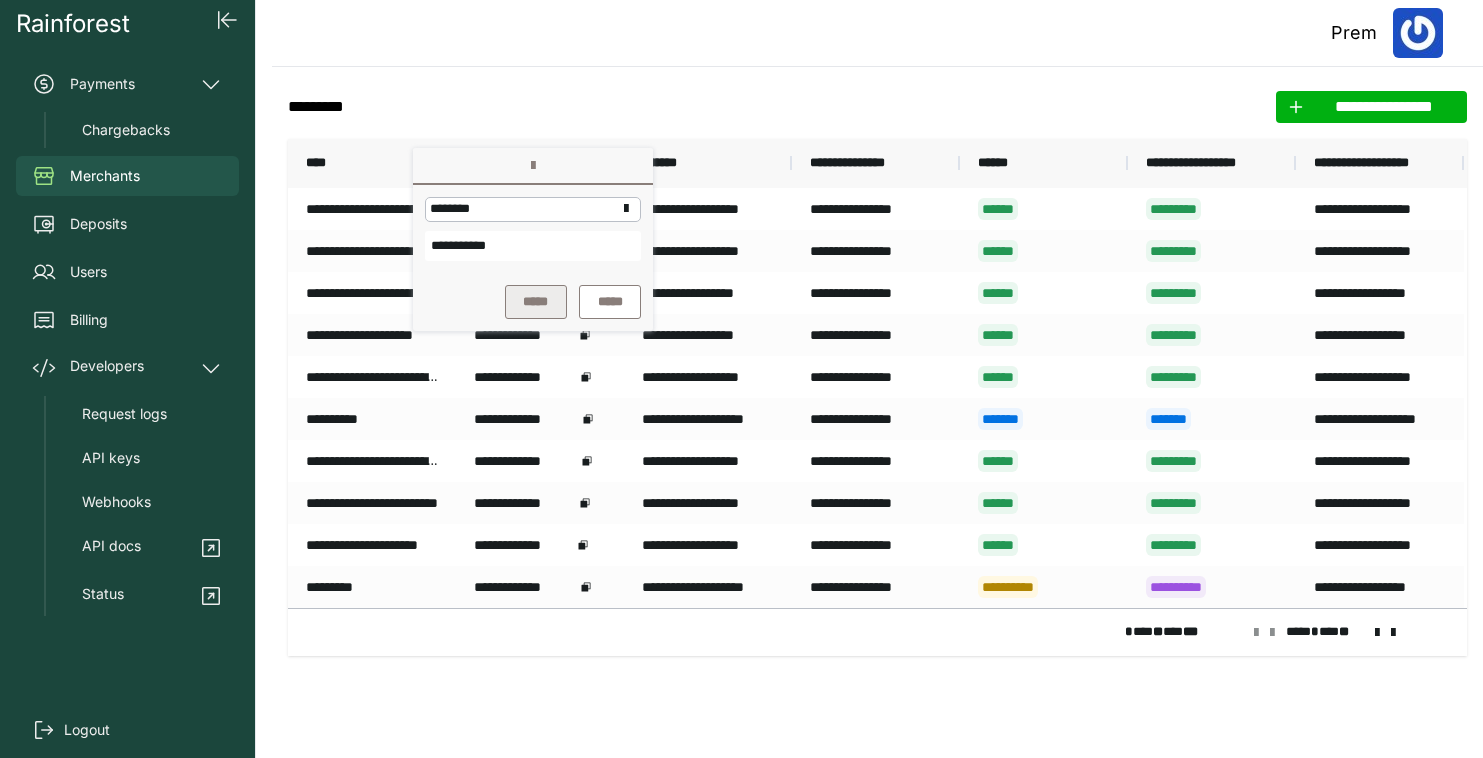 type on "**********" 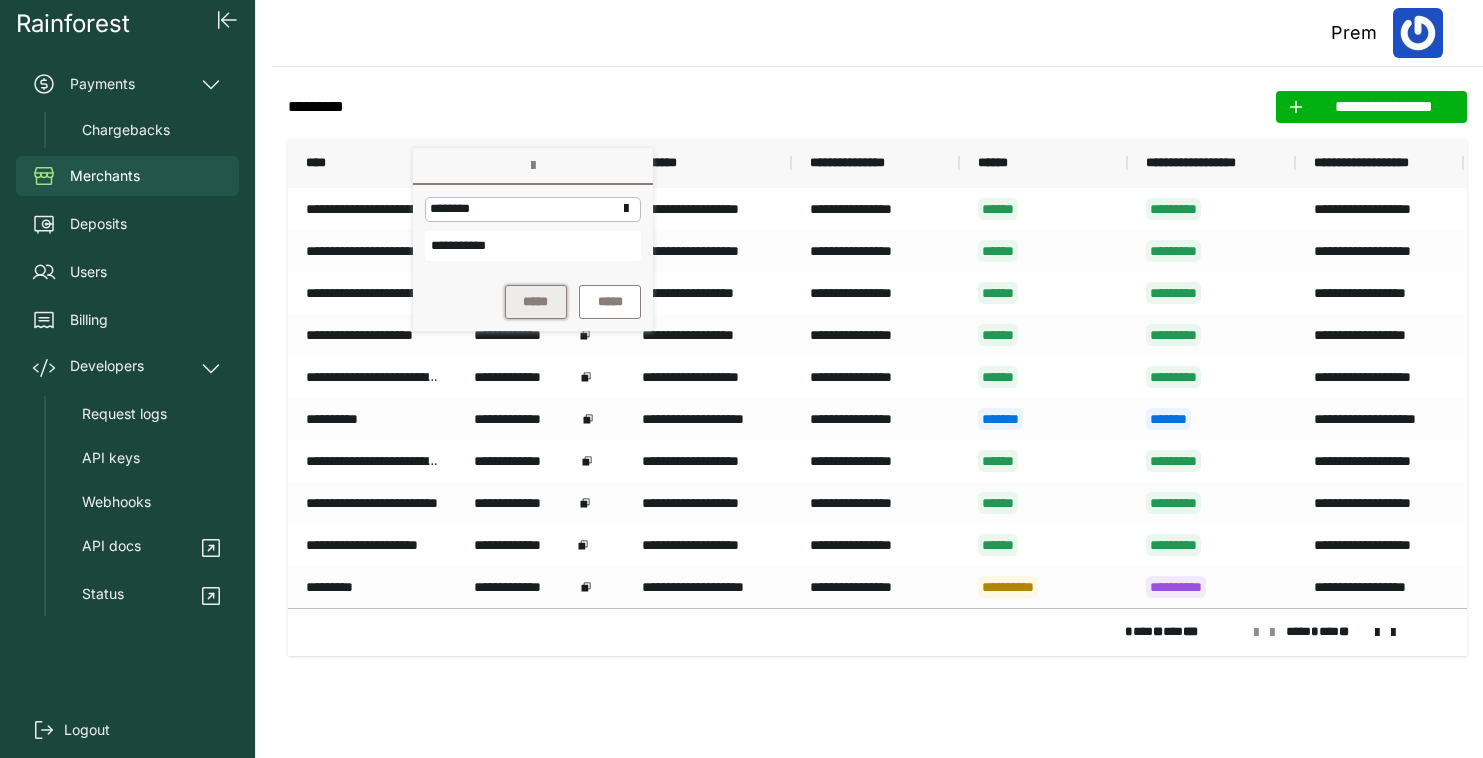 click on "*****" at bounding box center [536, 302] 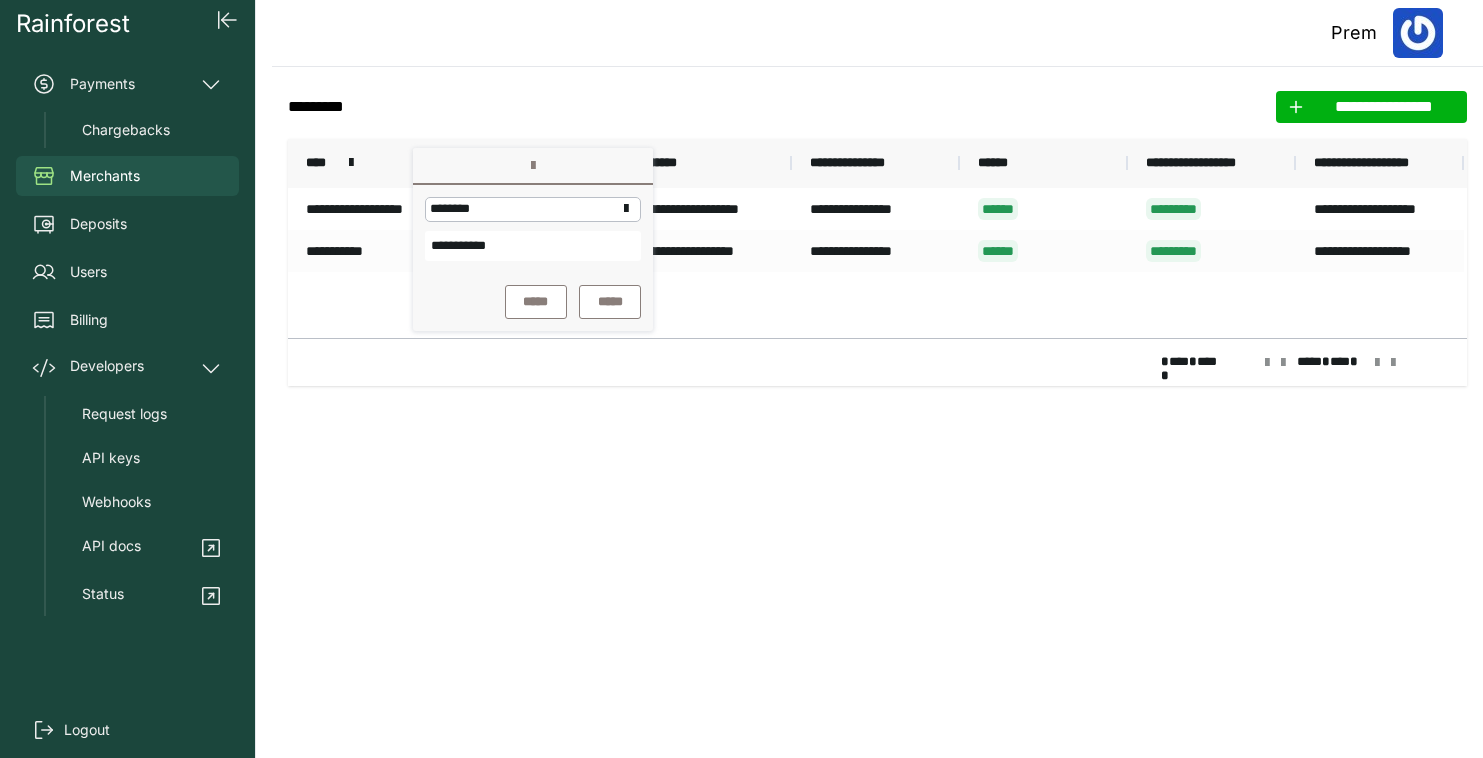click on "**********" 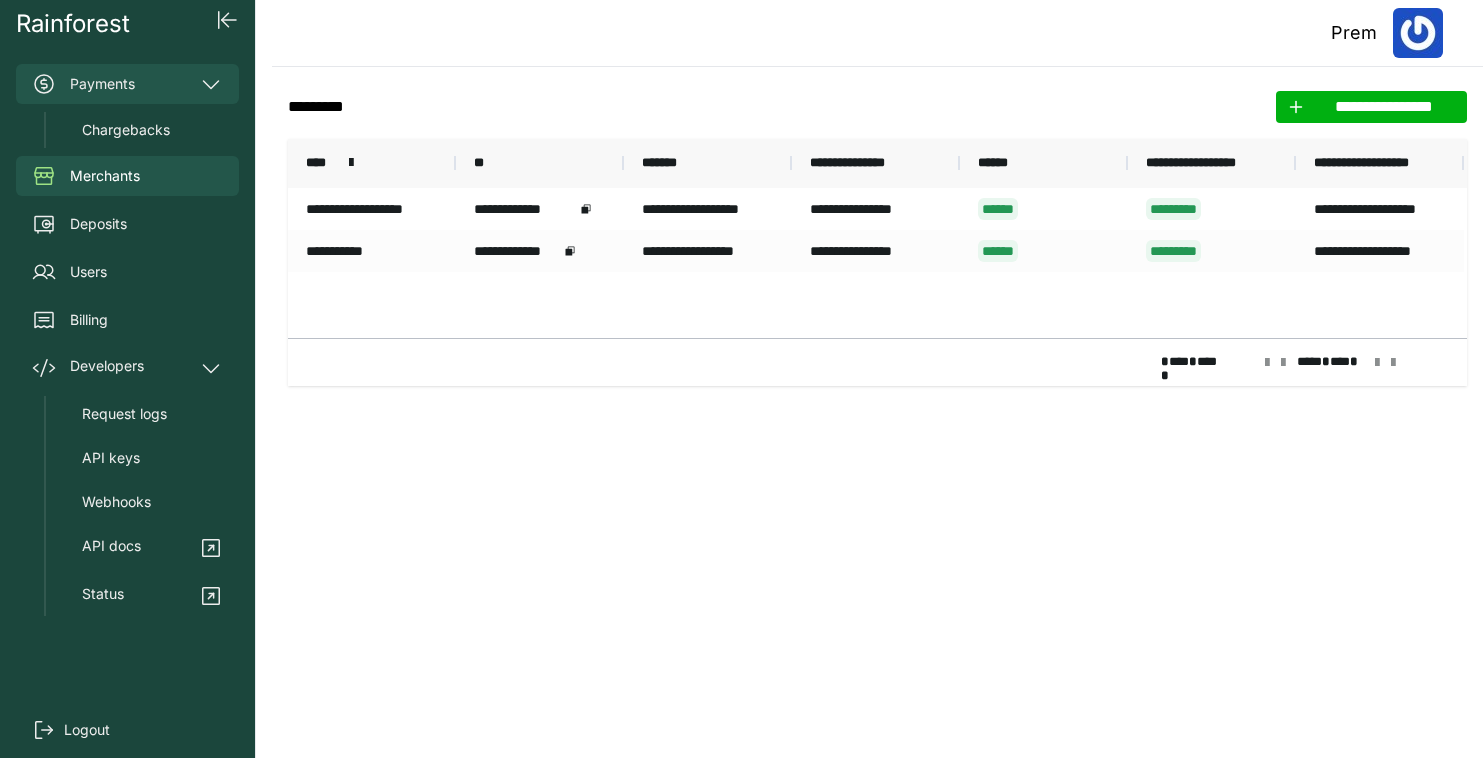 click on "Payments" at bounding box center (127, 84) 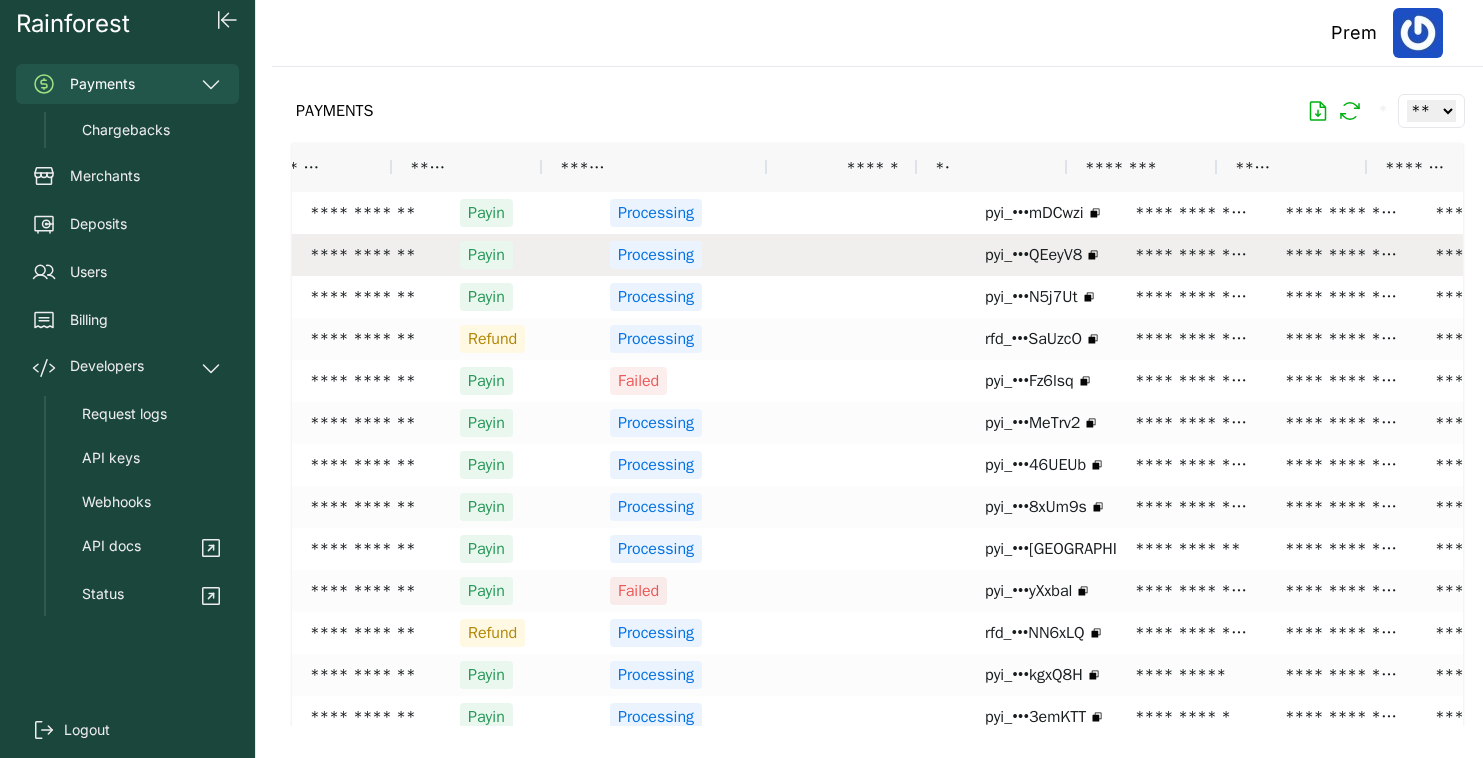 scroll, scrollTop: 0, scrollLeft: 368, axis: horizontal 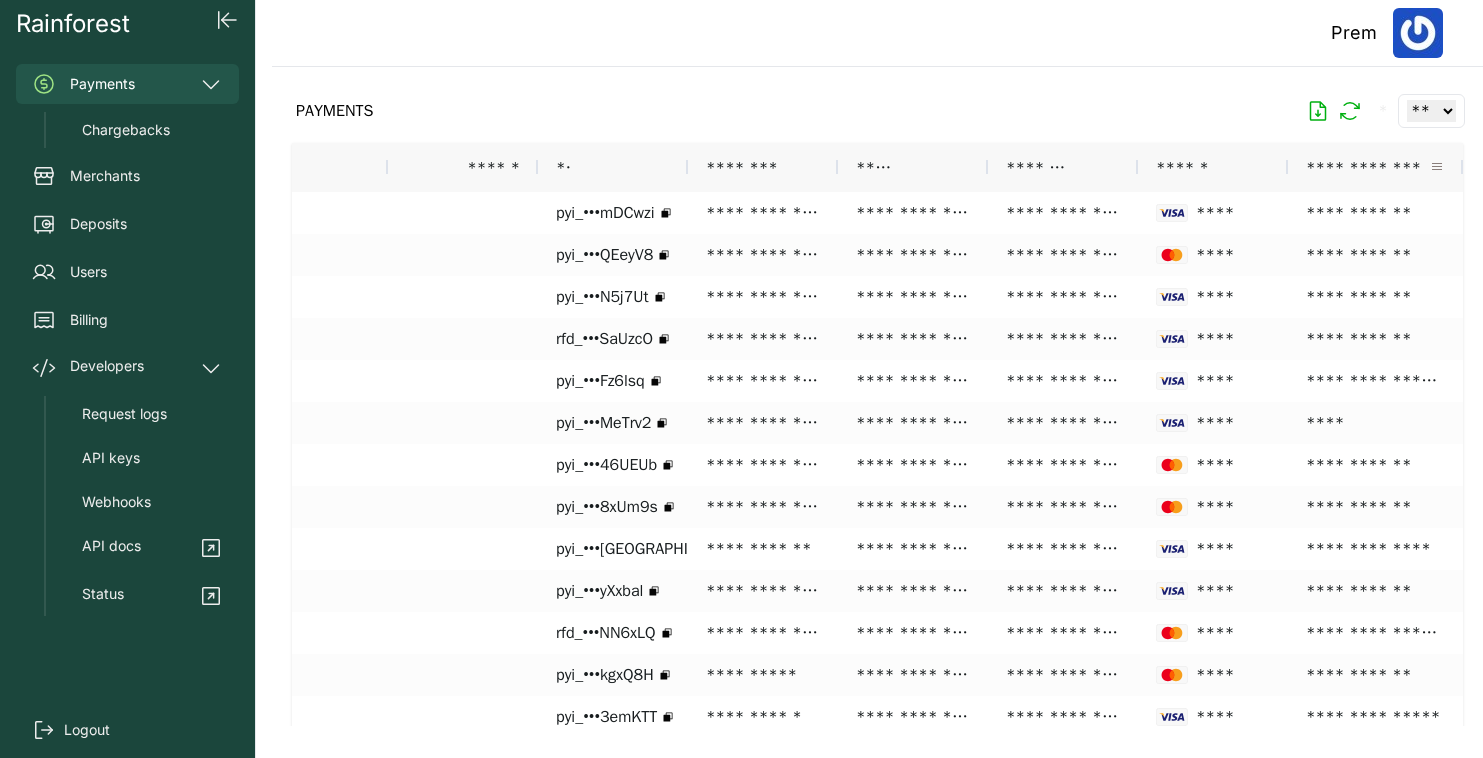 click at bounding box center [1437, 167] 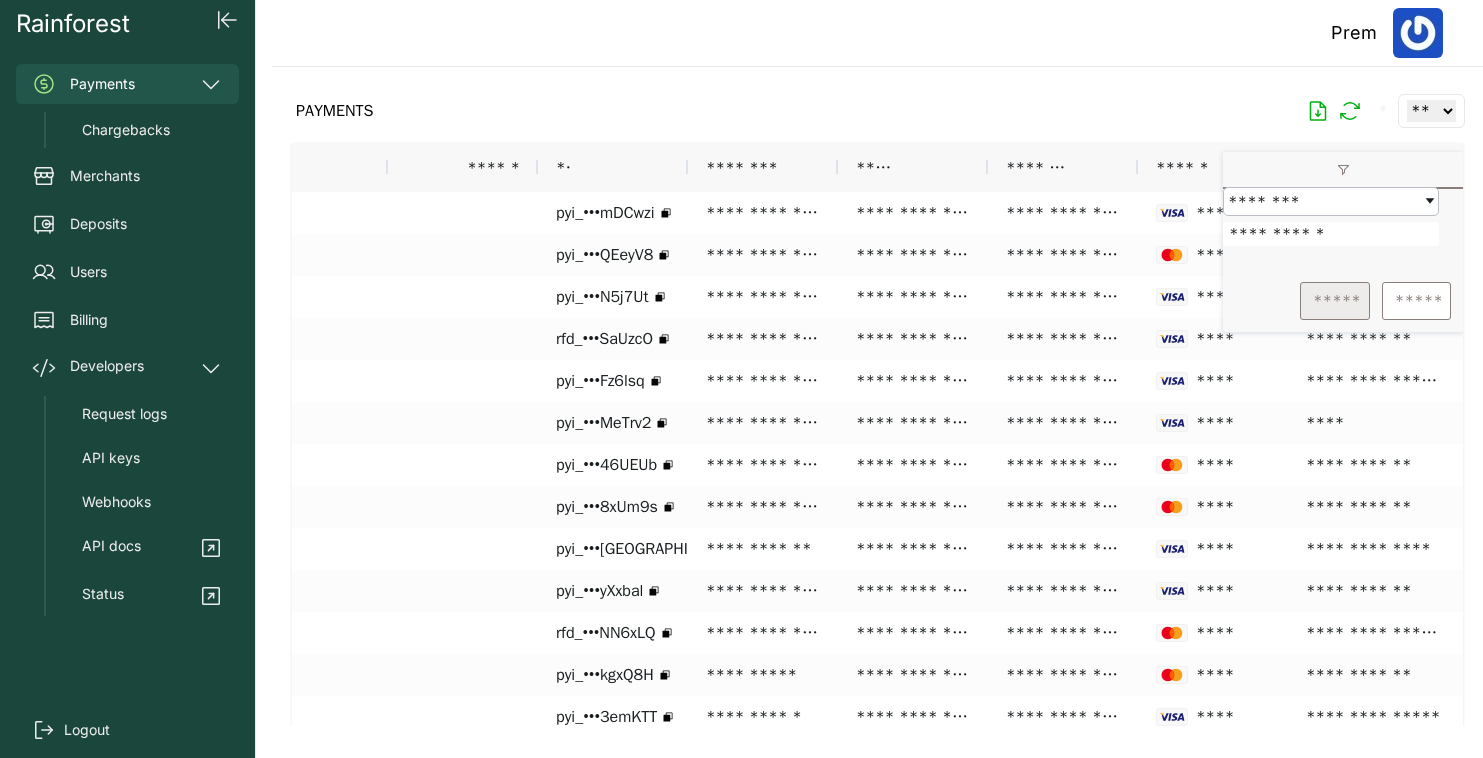 type on "**********" 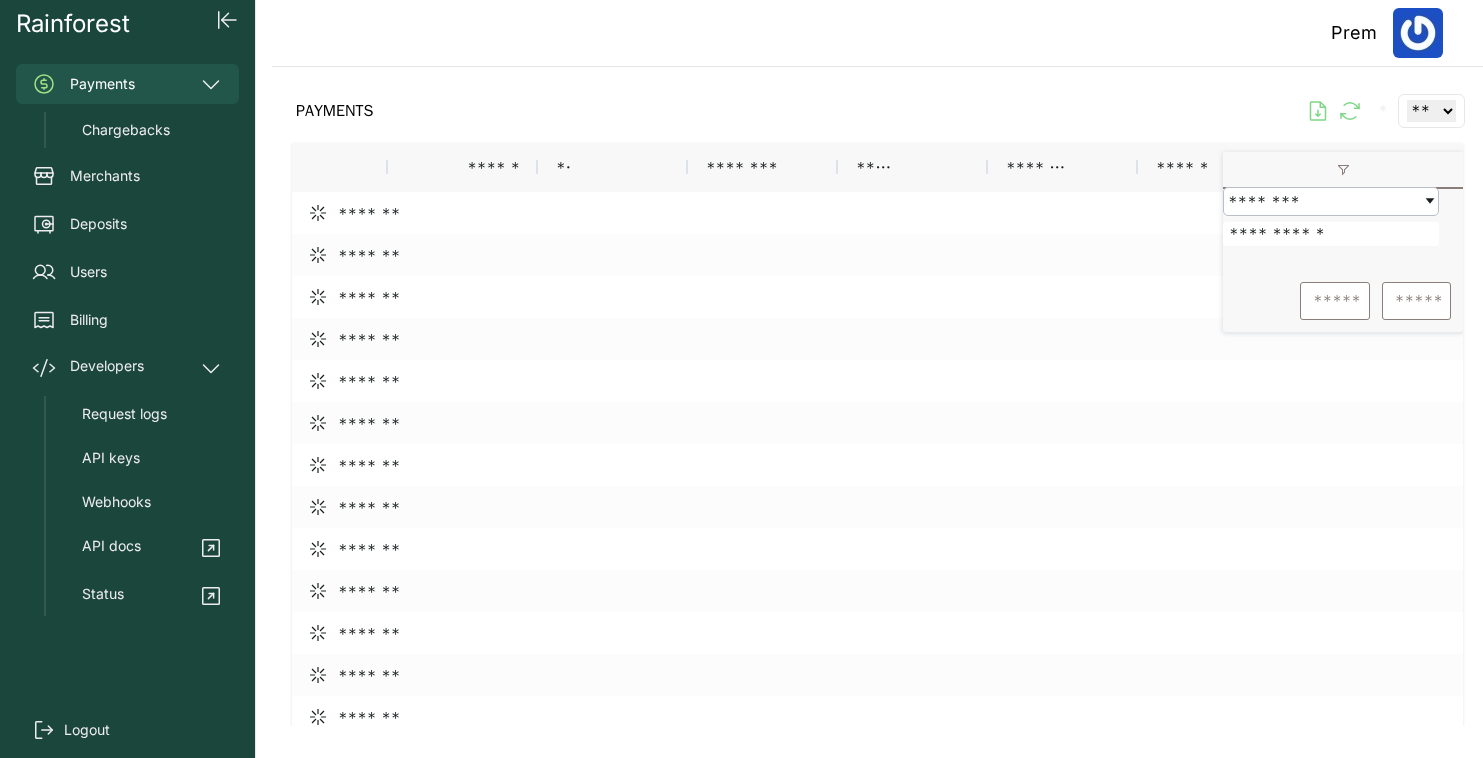 click on "PAYMENTS * ** ** ** ***" at bounding box center (877, 111) 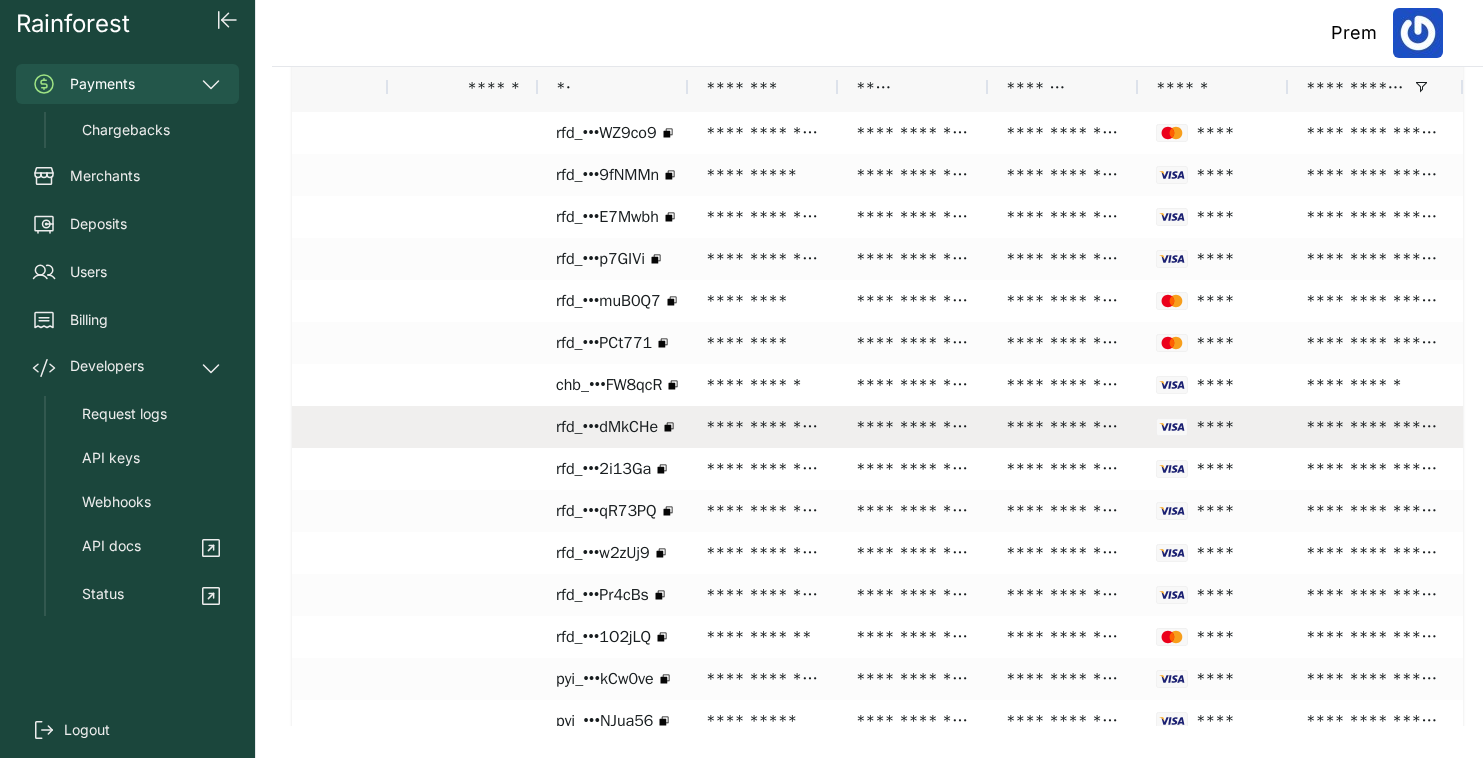 scroll, scrollTop: 0, scrollLeft: 0, axis: both 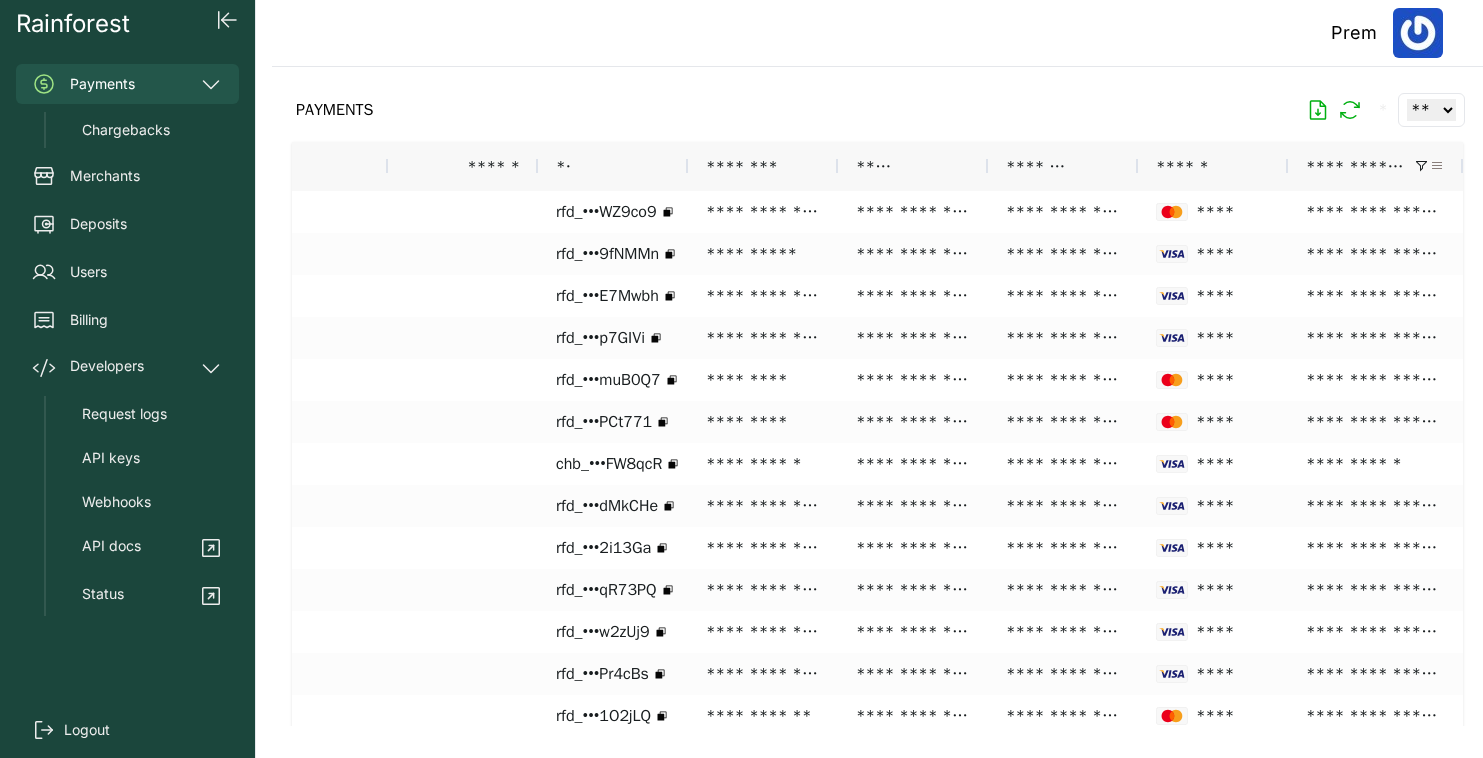 click at bounding box center [1437, 166] 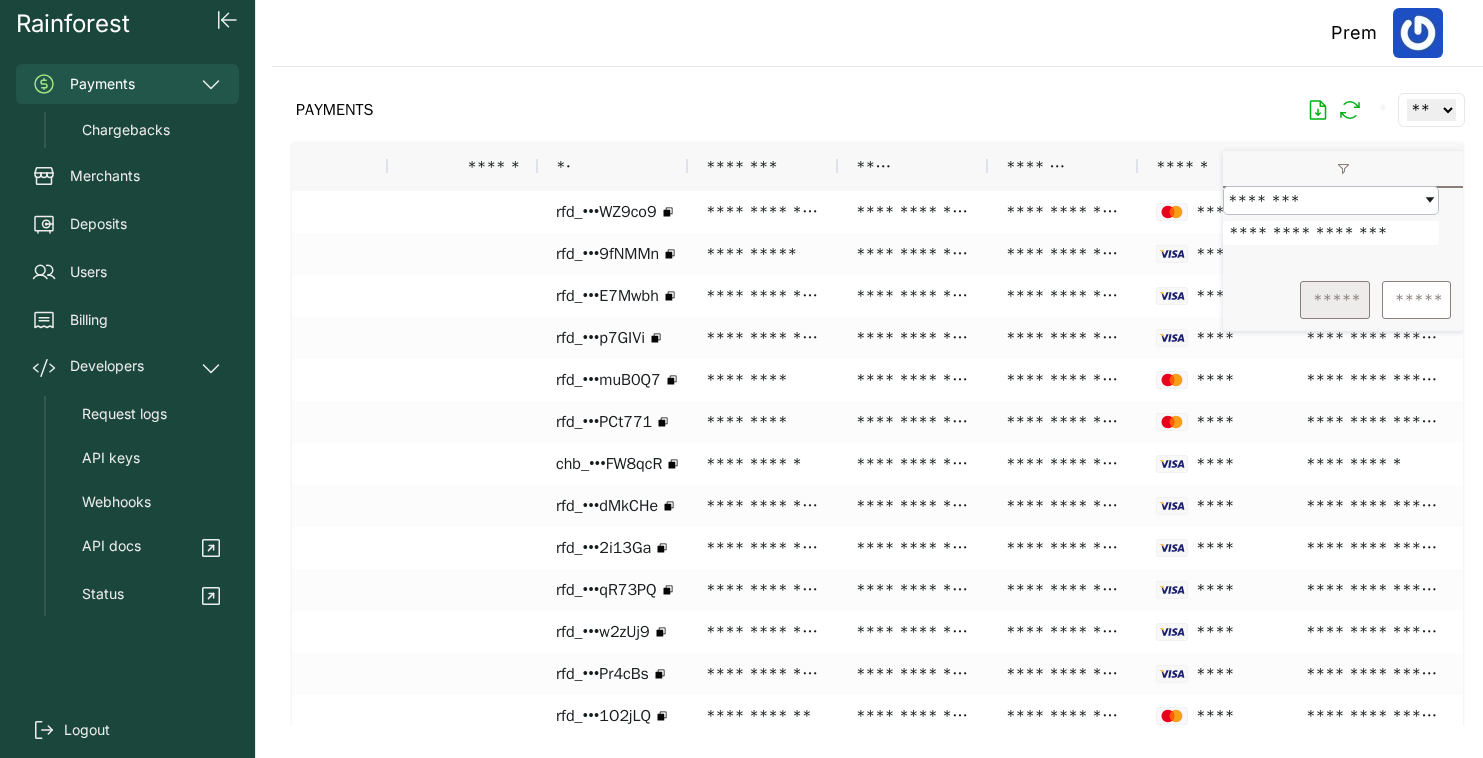 type on "**********" 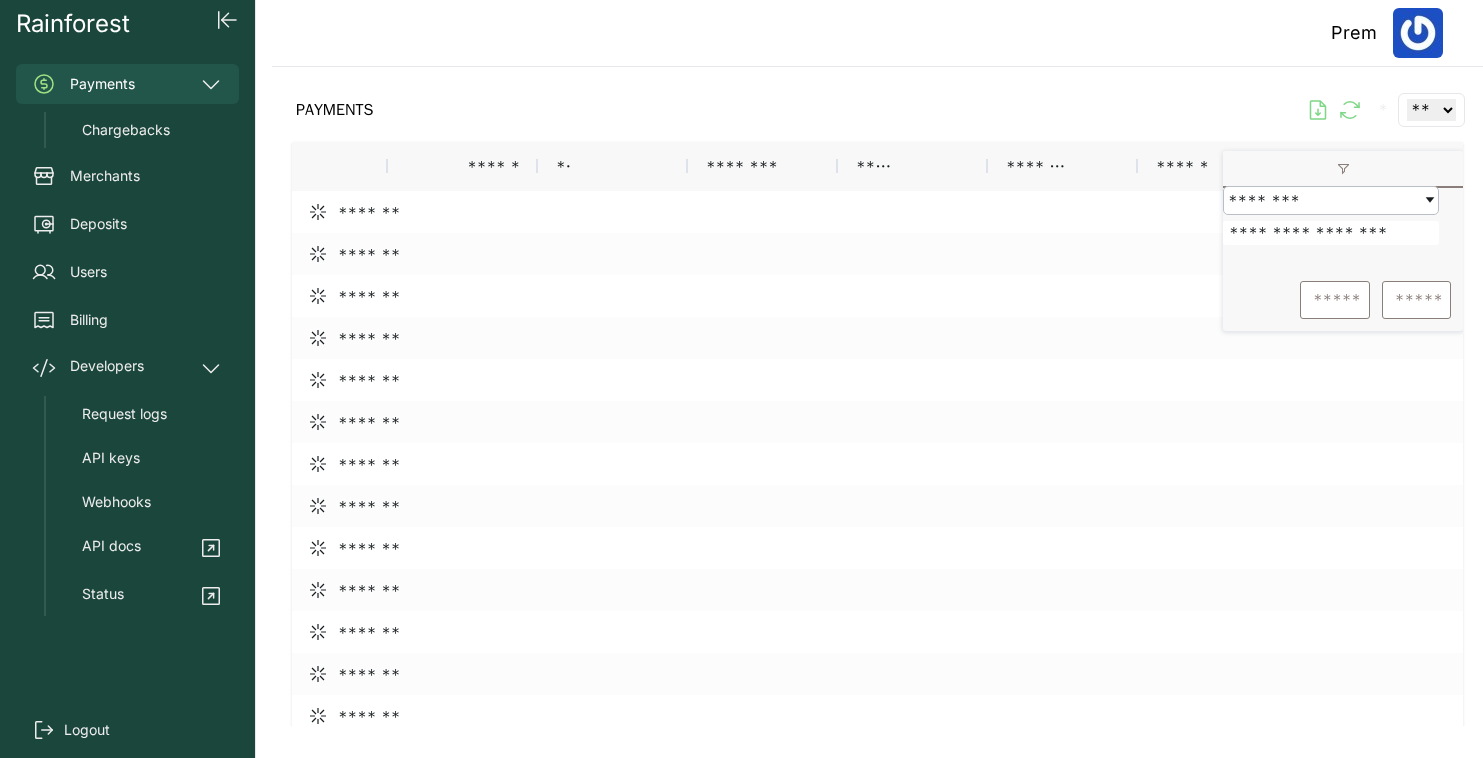 scroll, scrollTop: 0, scrollLeft: 0, axis: both 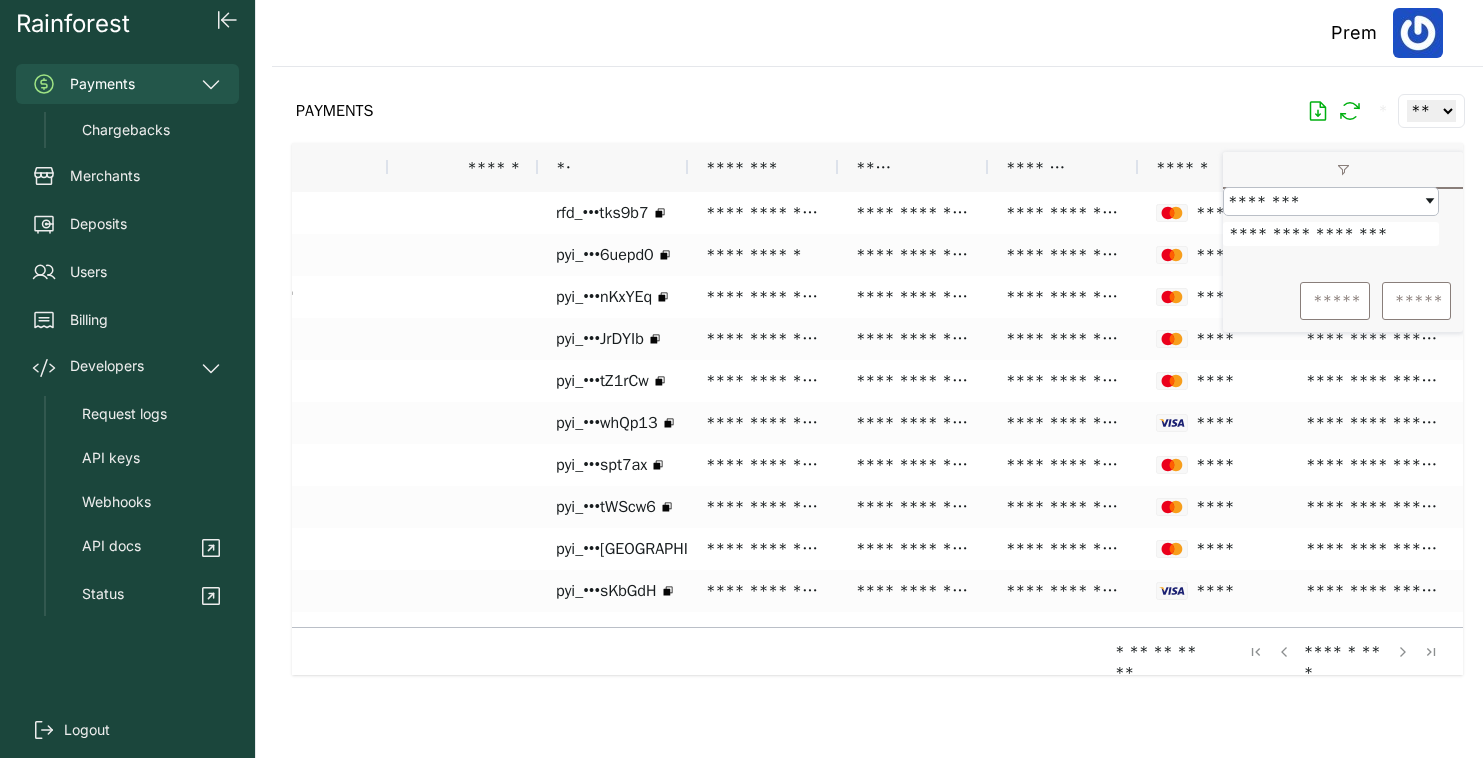 click at bounding box center (877, 396) 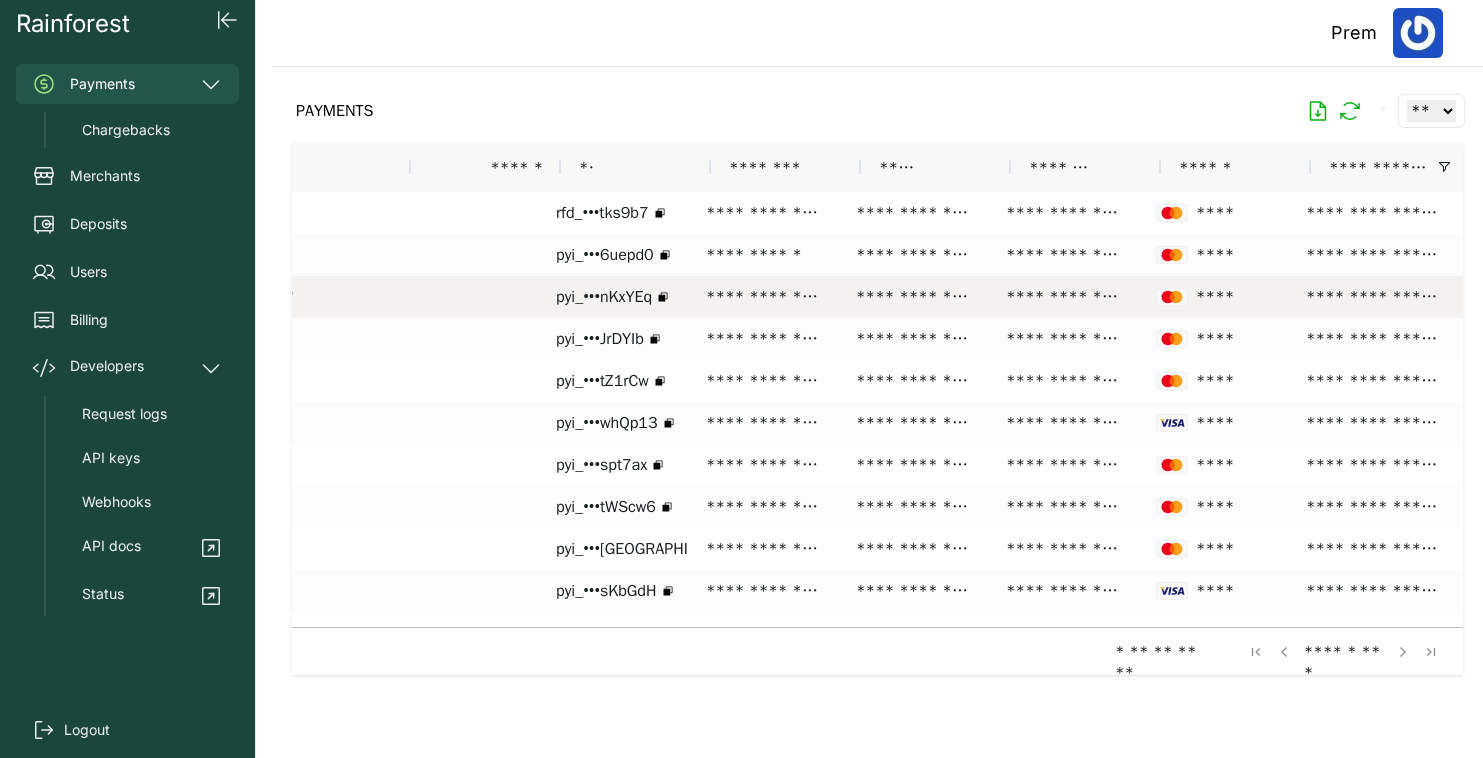 scroll, scrollTop: 0, scrollLeft: 112, axis: horizontal 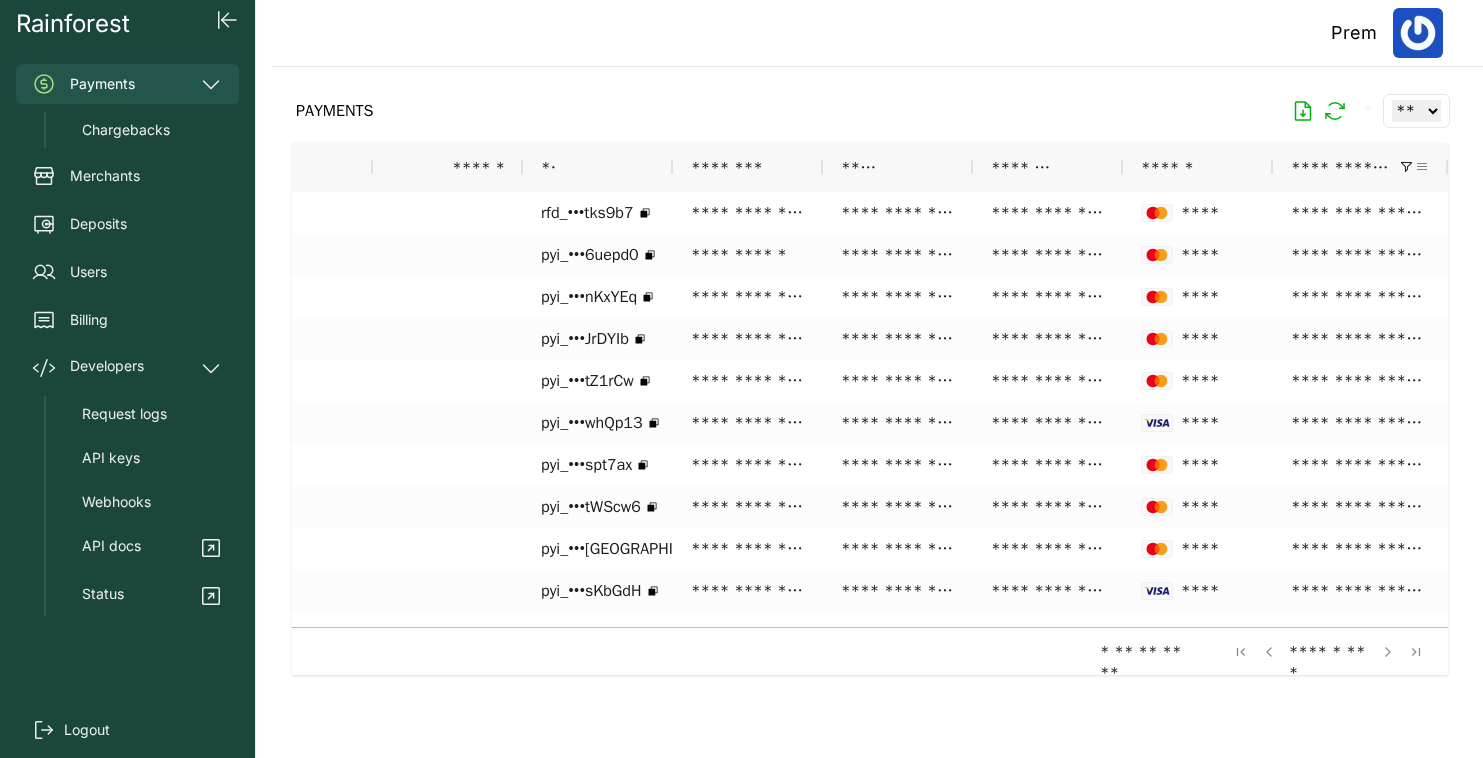 click at bounding box center (1422, 167) 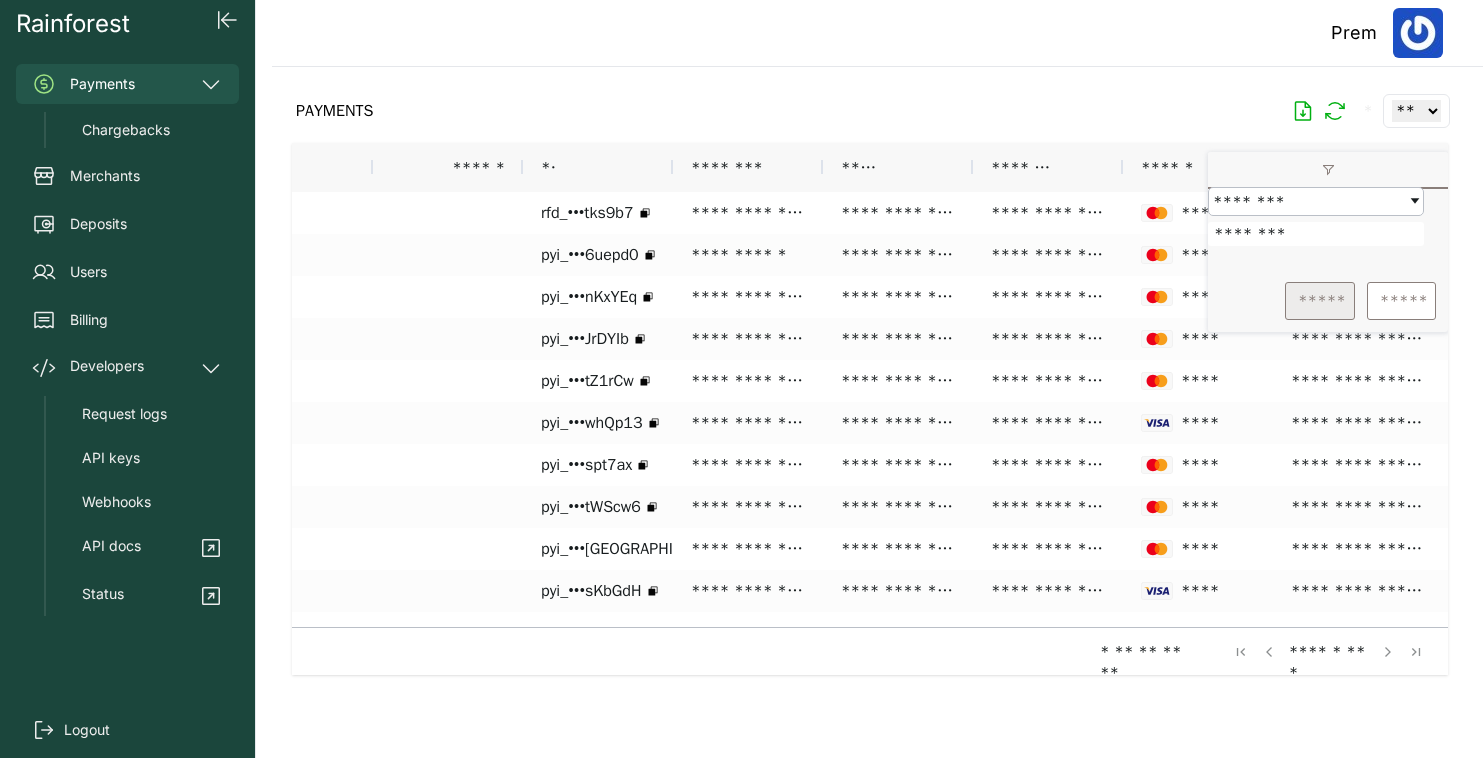 type on "********" 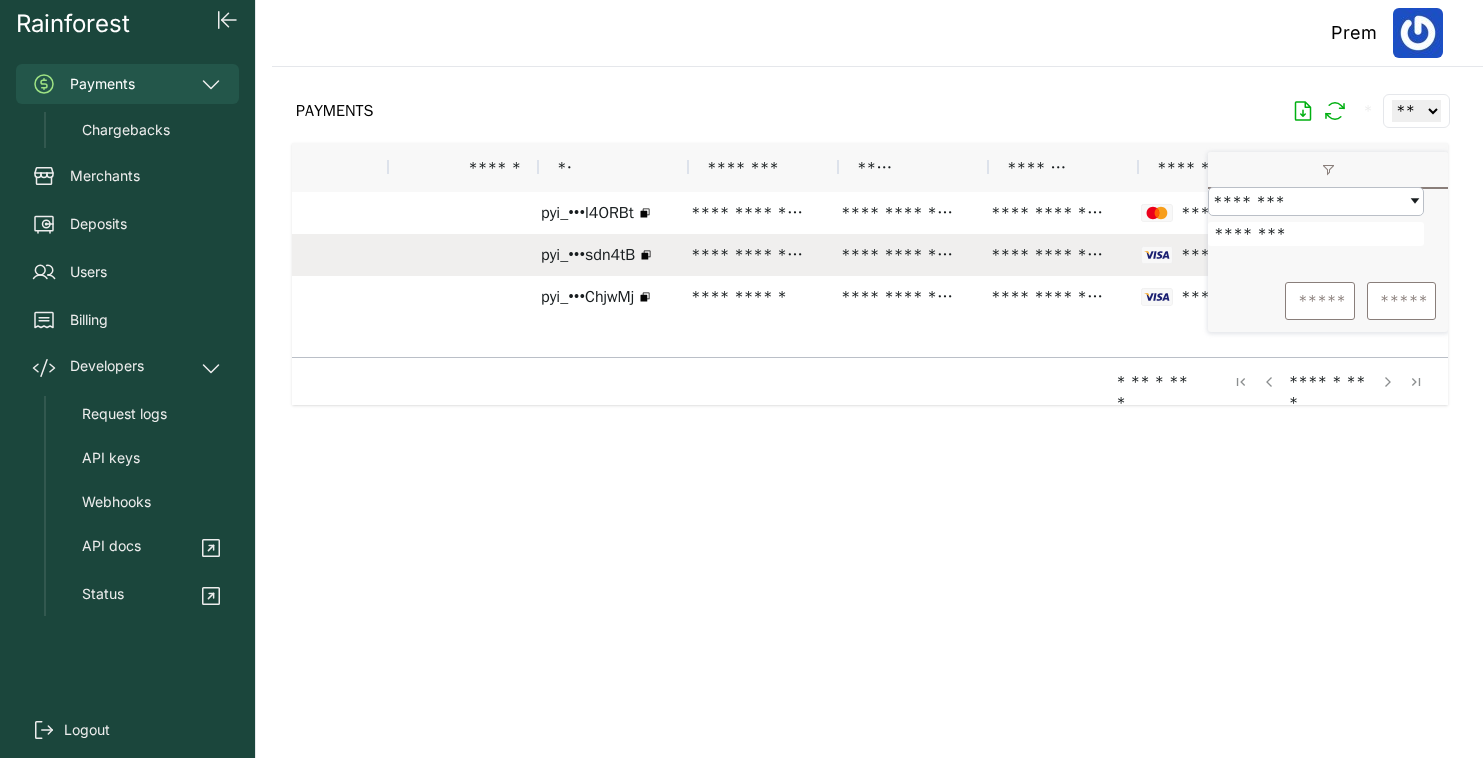 scroll, scrollTop: 0, scrollLeft: 209, axis: horizontal 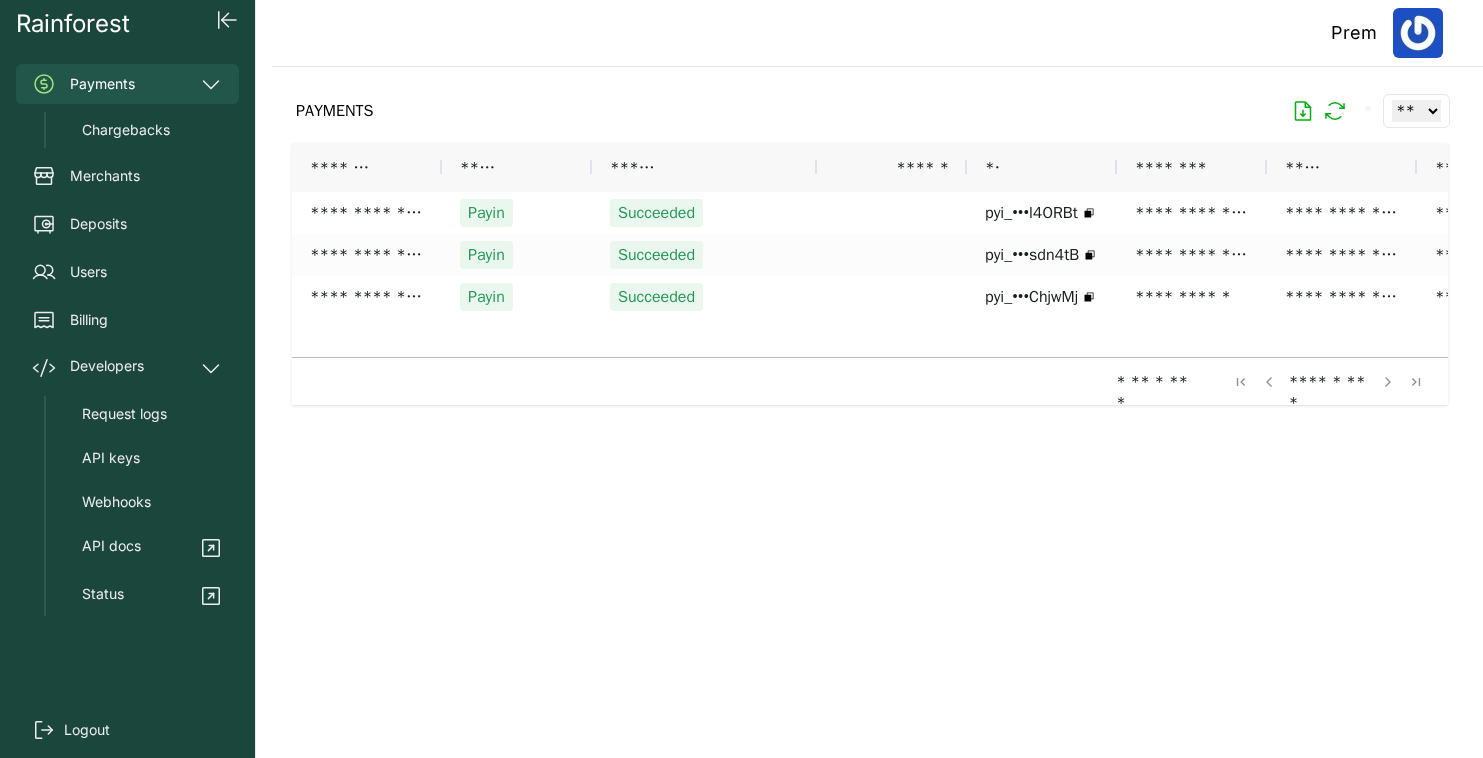 click on "PAYMENTS * ** ** ** ***" at bounding box center [870, 111] 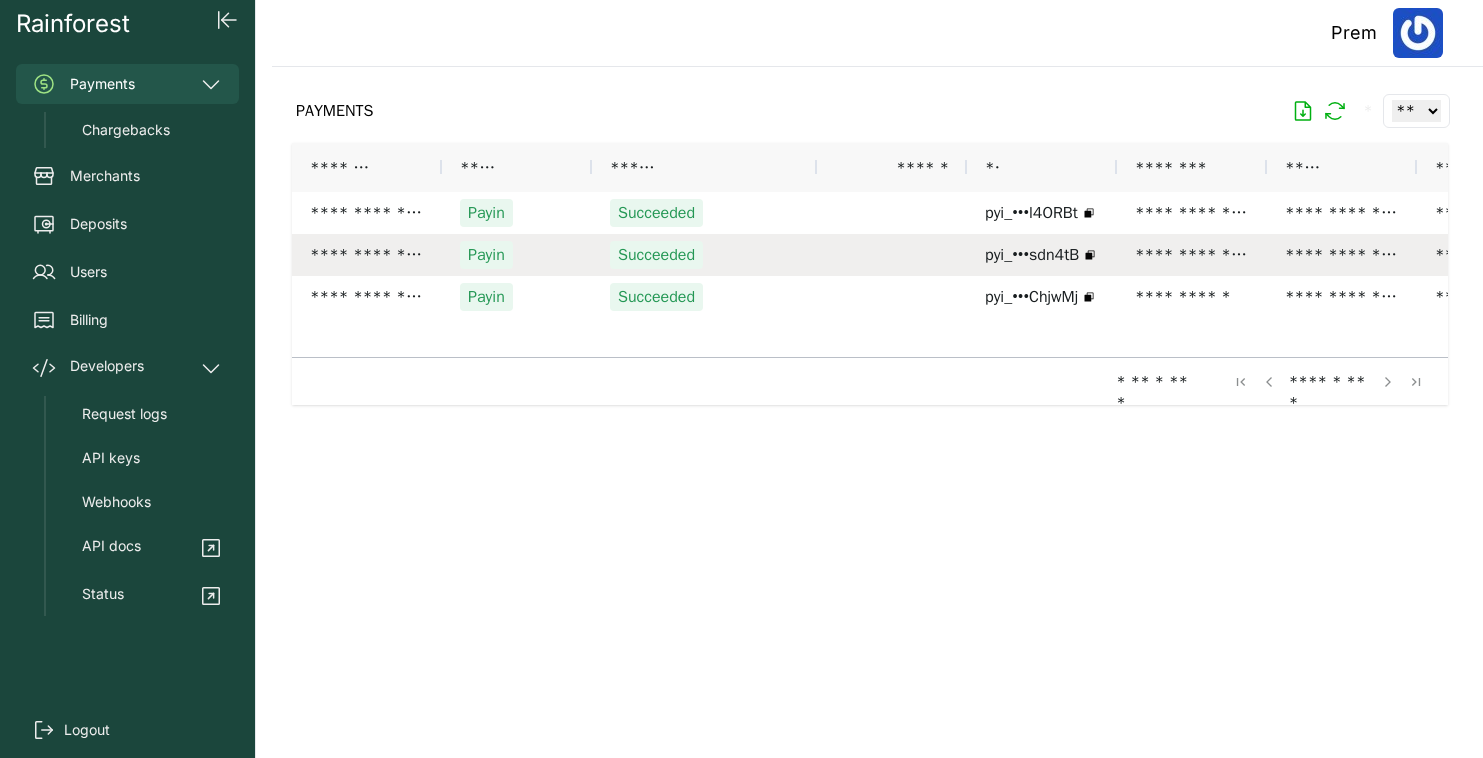 scroll, scrollTop: 0, scrollLeft: 425, axis: horizontal 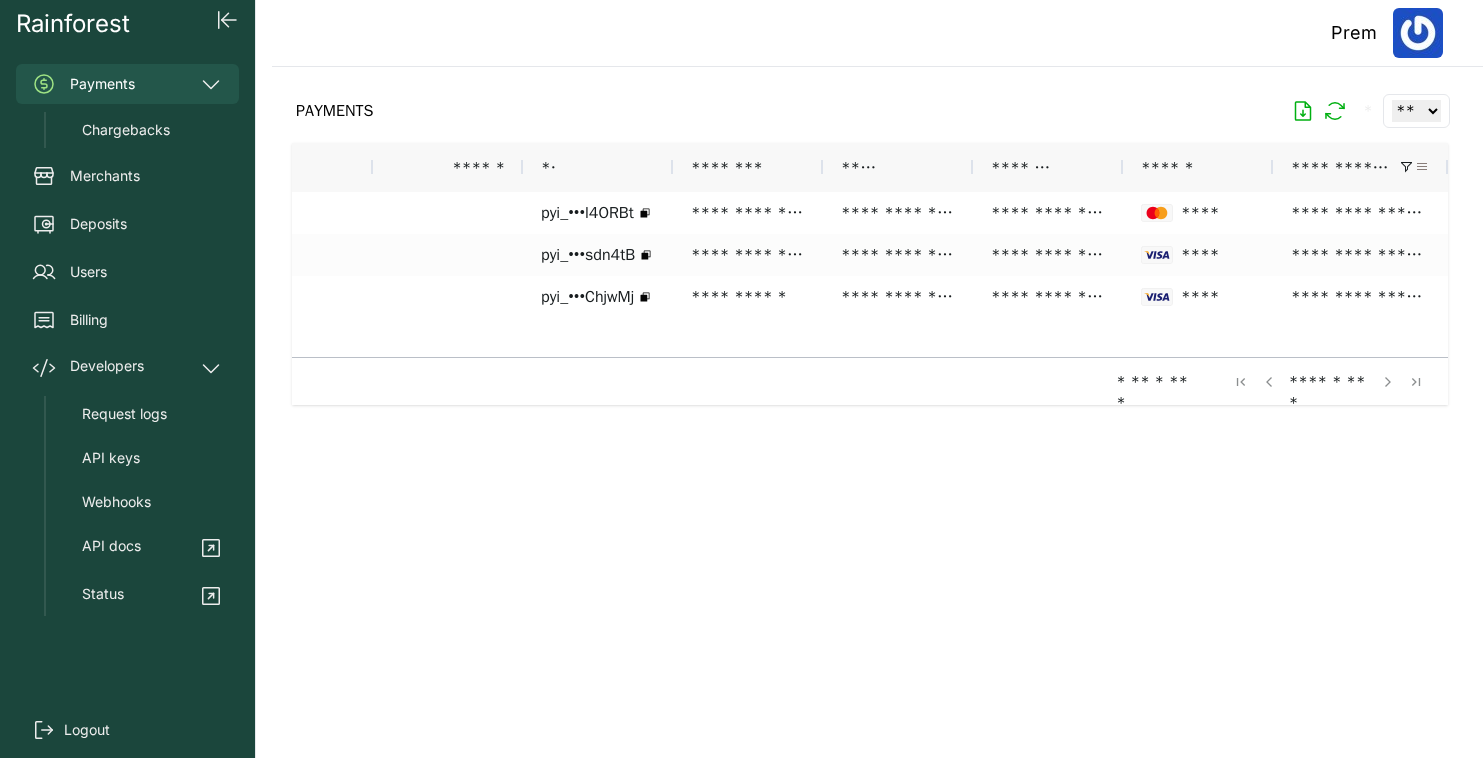 click at bounding box center (1422, 167) 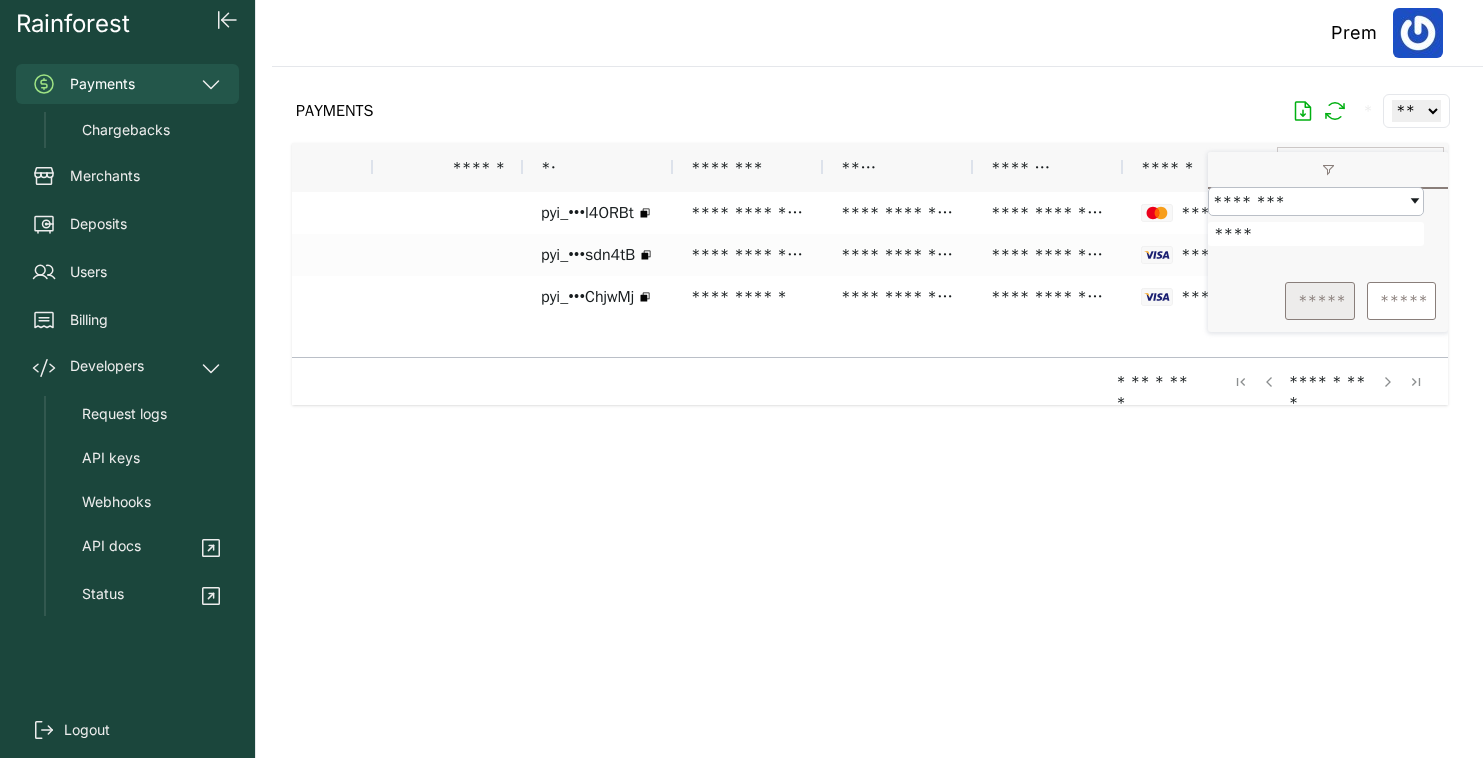 type on "****" 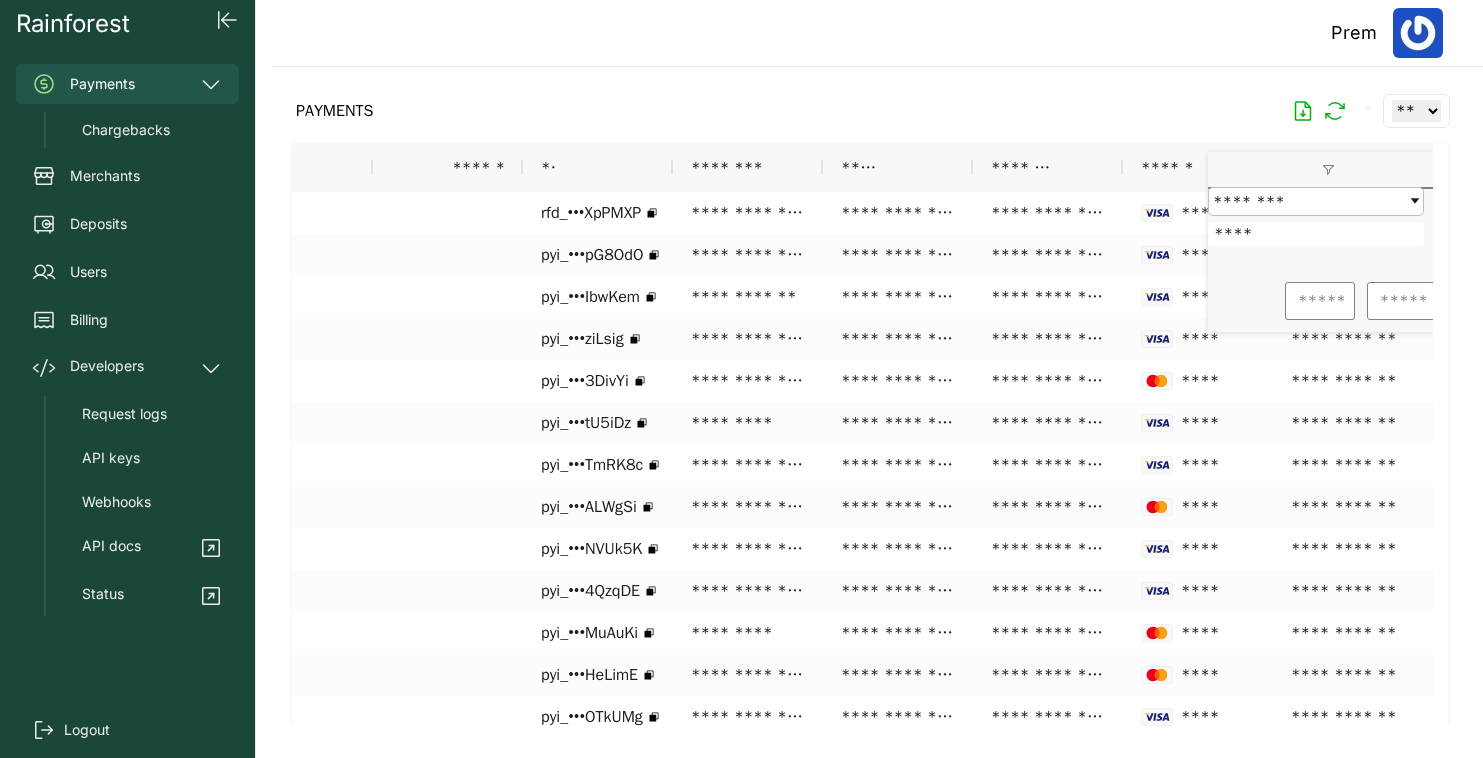 click on "PAYMENTS * ** ** ** ***" at bounding box center (870, 111) 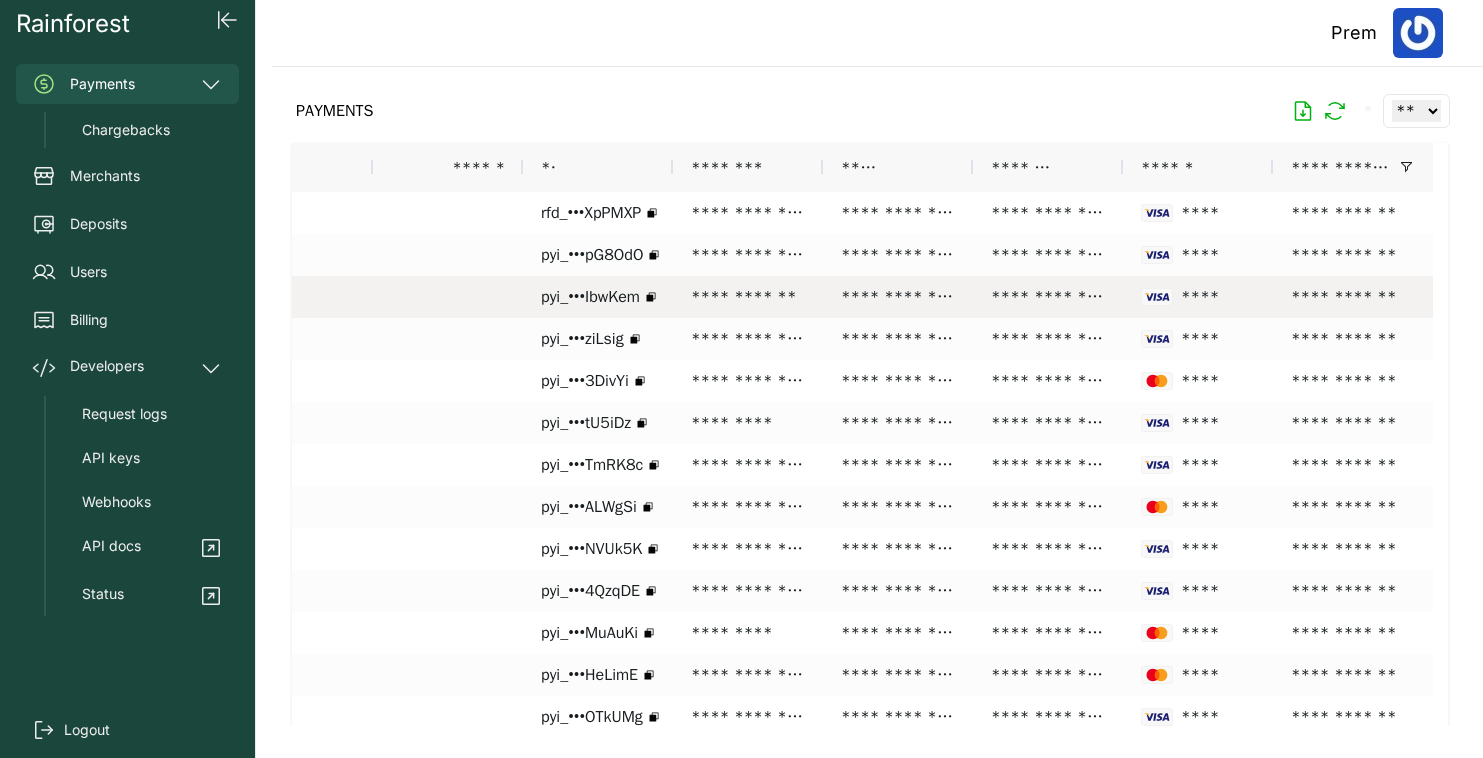scroll, scrollTop: 0, scrollLeft: 409, axis: horizontal 